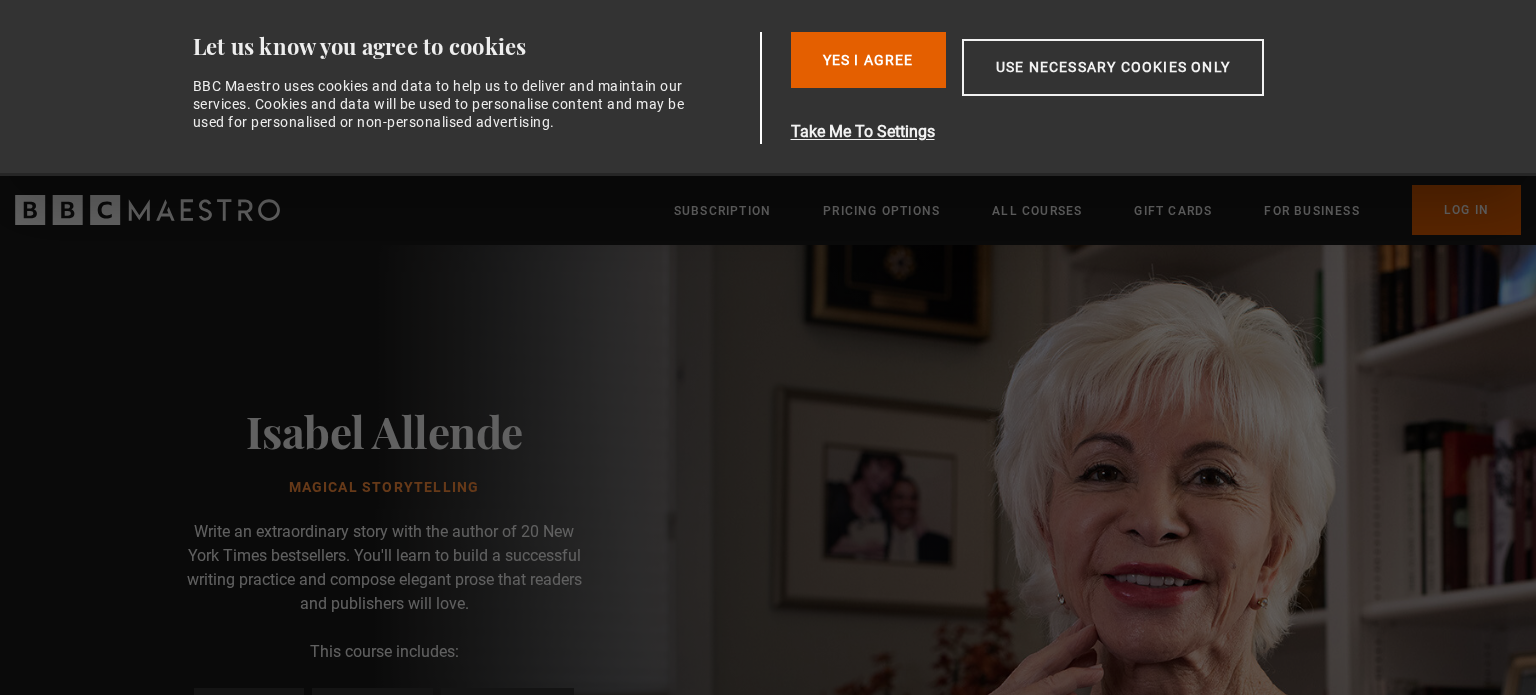 scroll, scrollTop: 0, scrollLeft: 0, axis: both 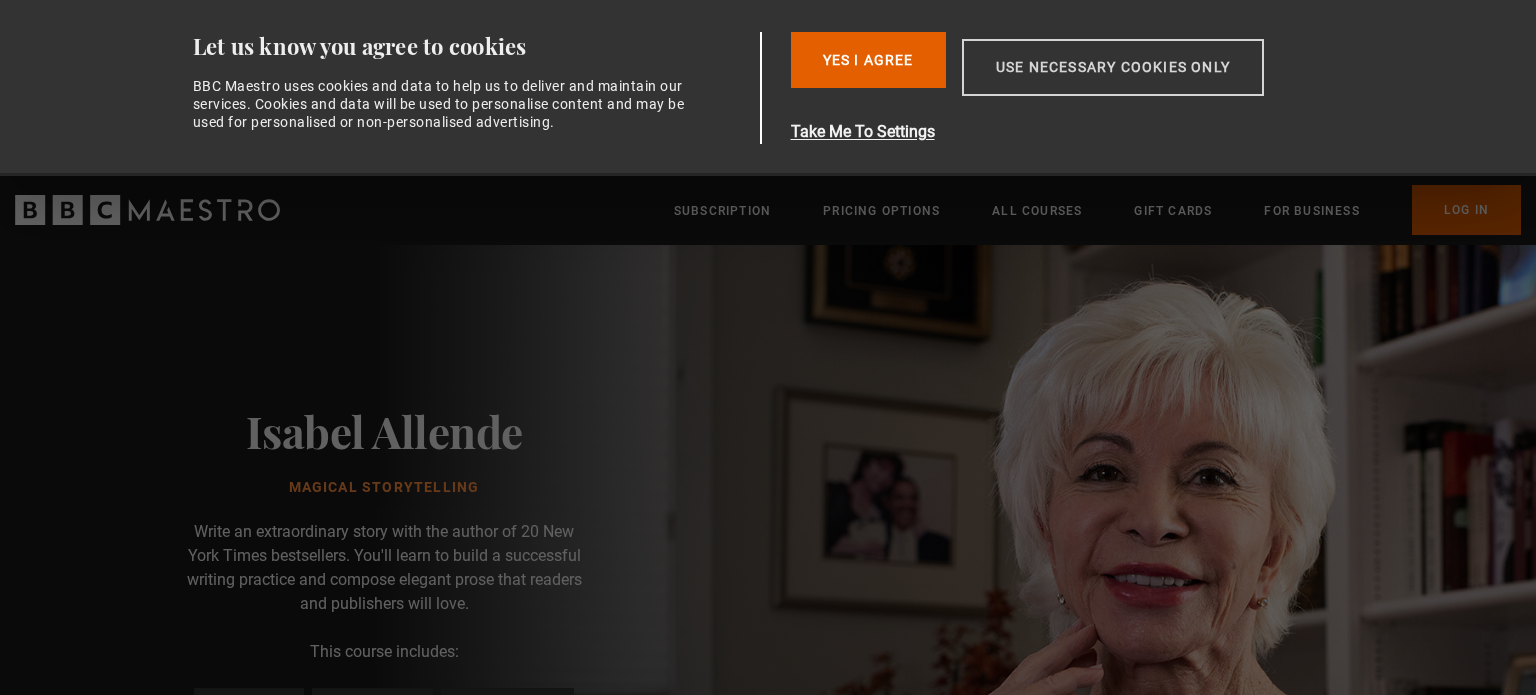 click on "Use necessary cookies only" at bounding box center [1113, 67] 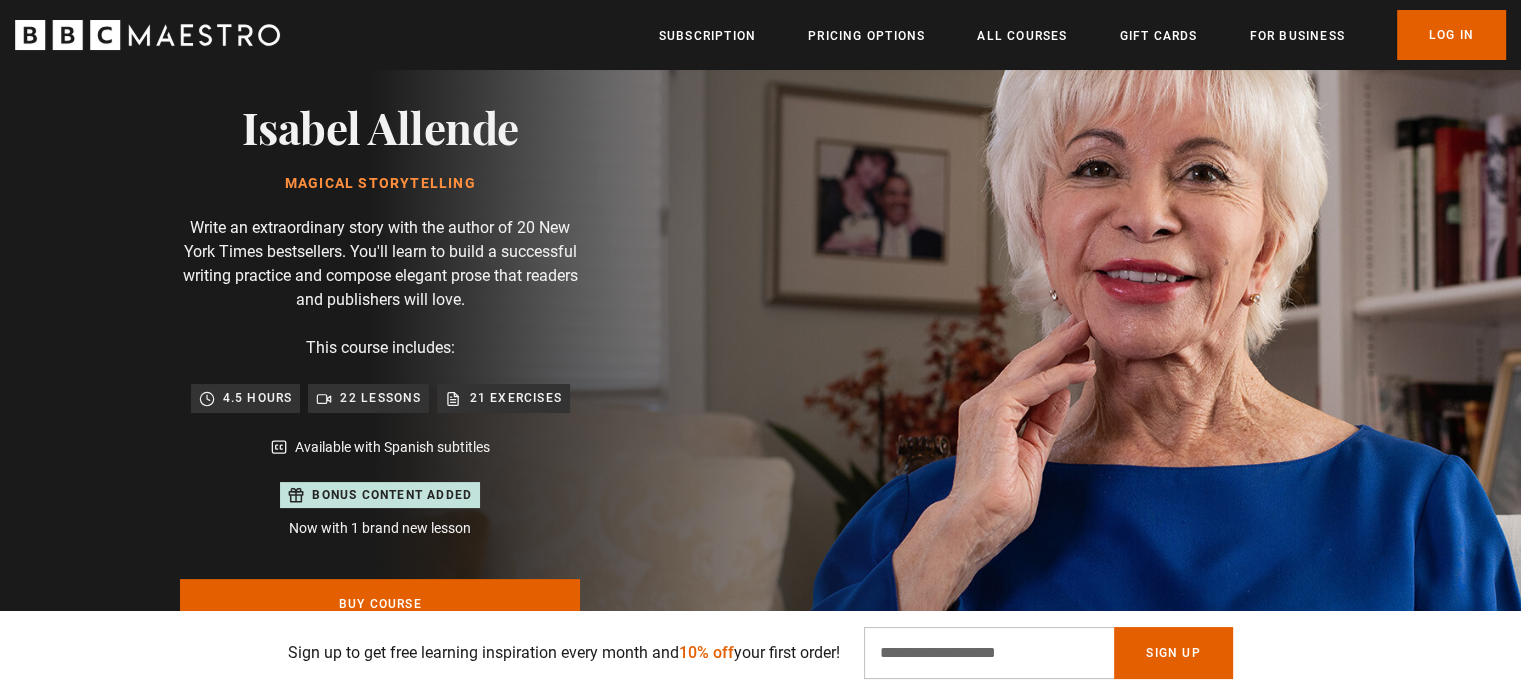 scroll, scrollTop: 100, scrollLeft: 0, axis: vertical 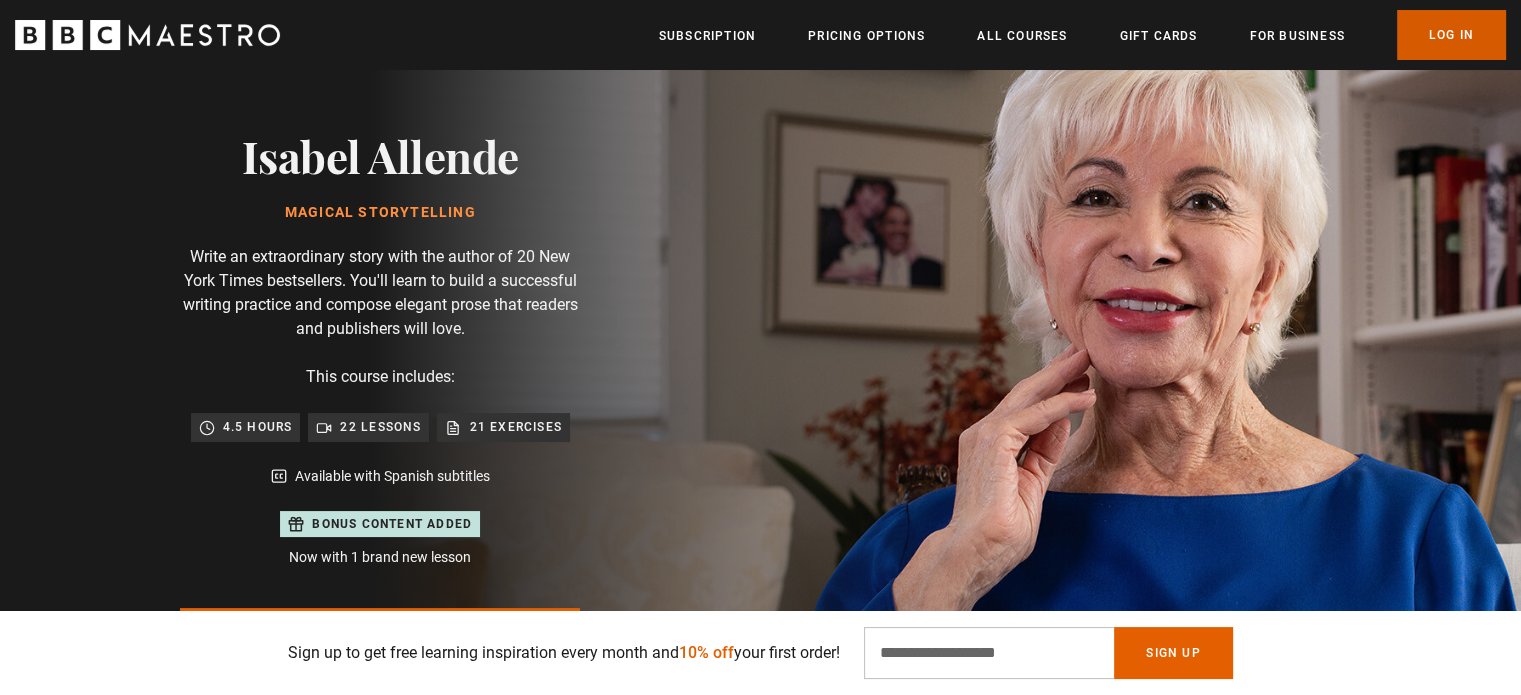 click on "Log In" at bounding box center [1451, 35] 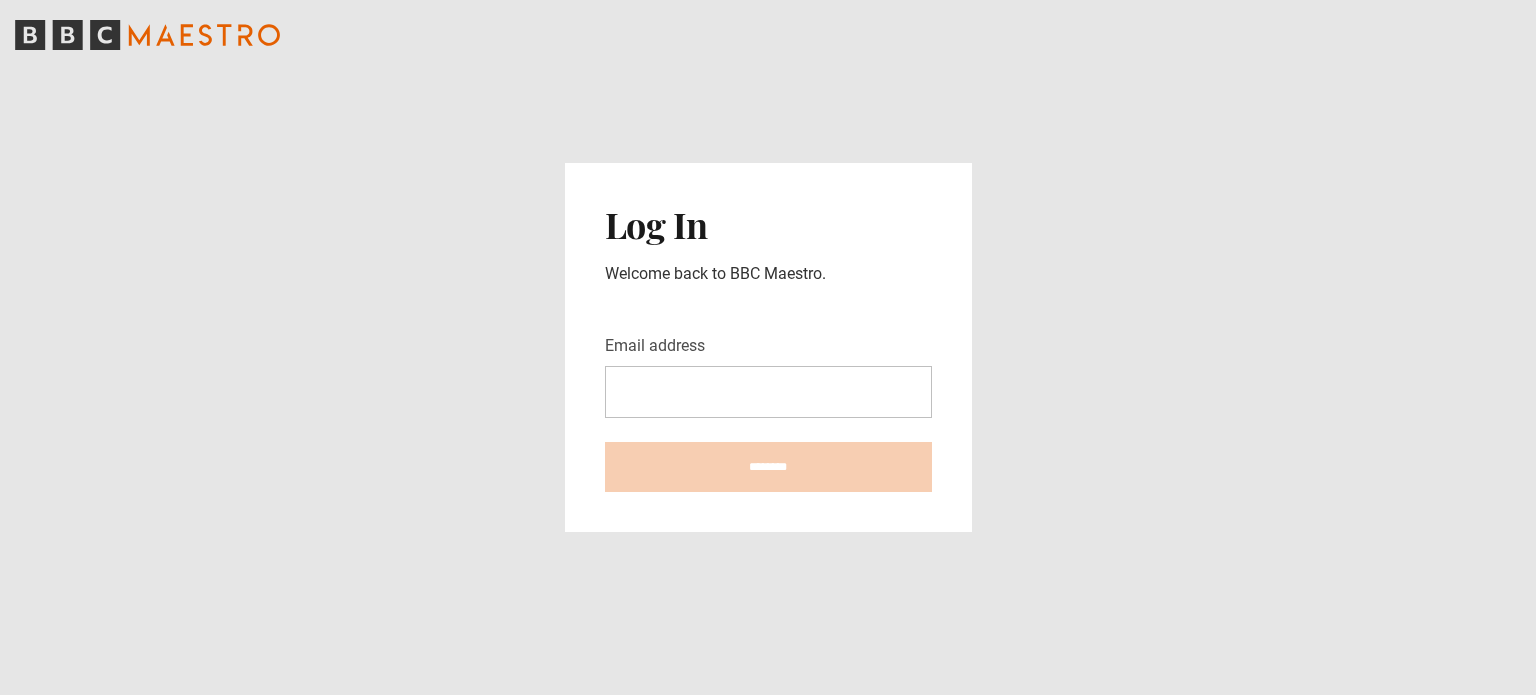 scroll, scrollTop: 0, scrollLeft: 0, axis: both 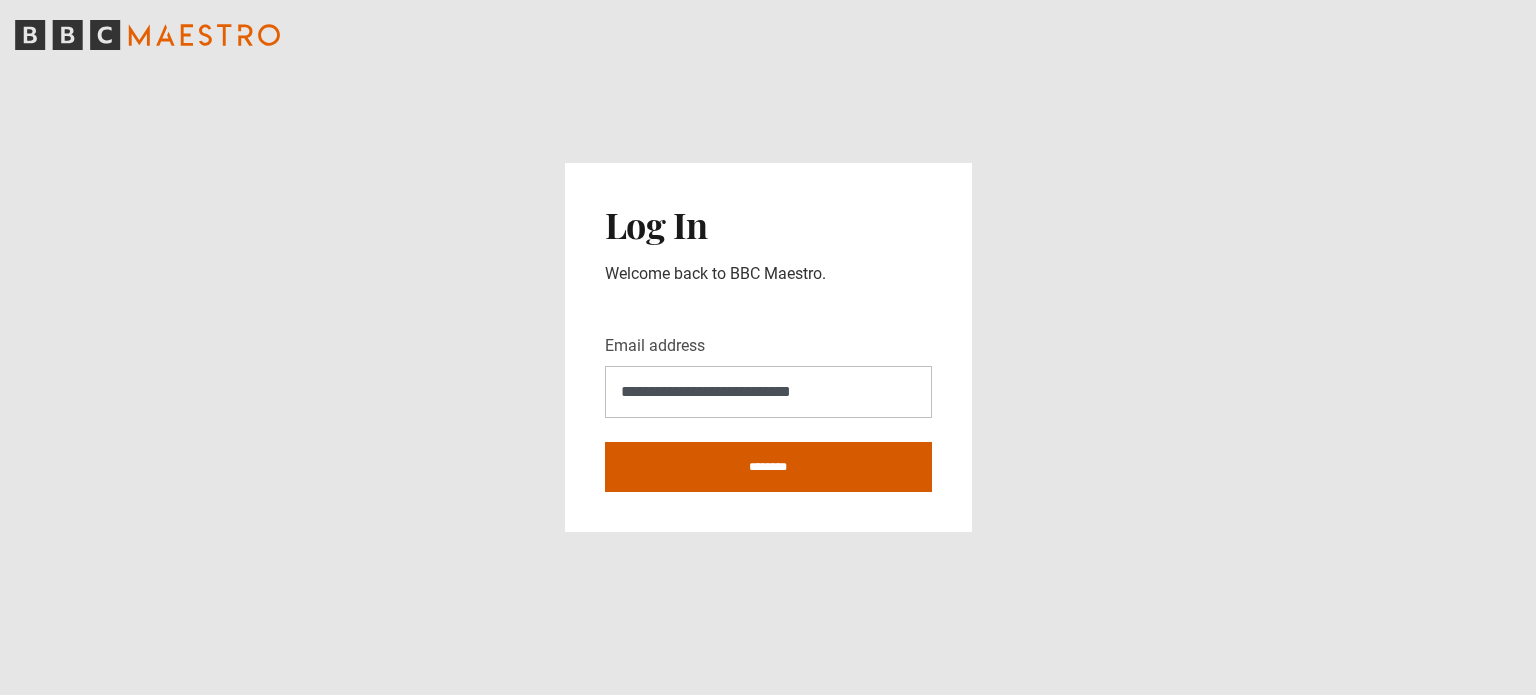 type on "**********" 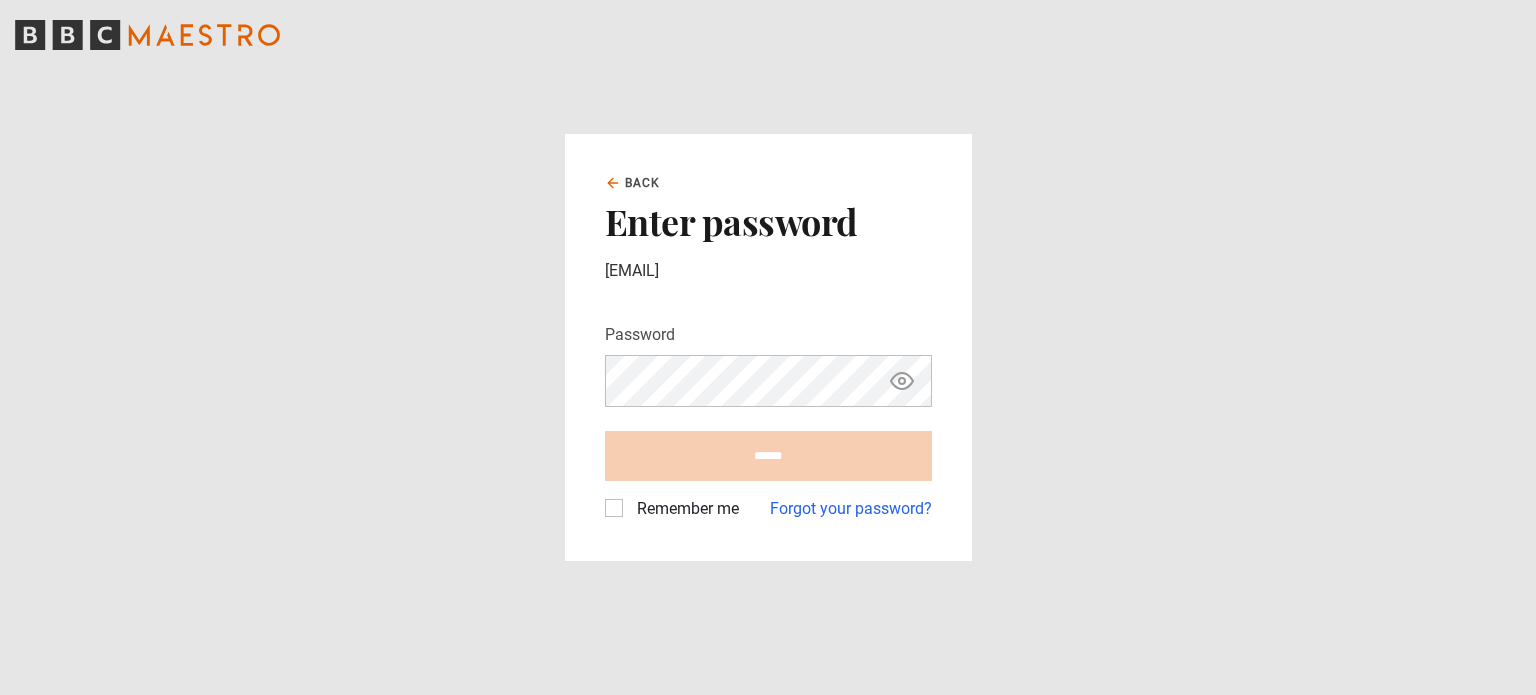 scroll, scrollTop: 0, scrollLeft: 0, axis: both 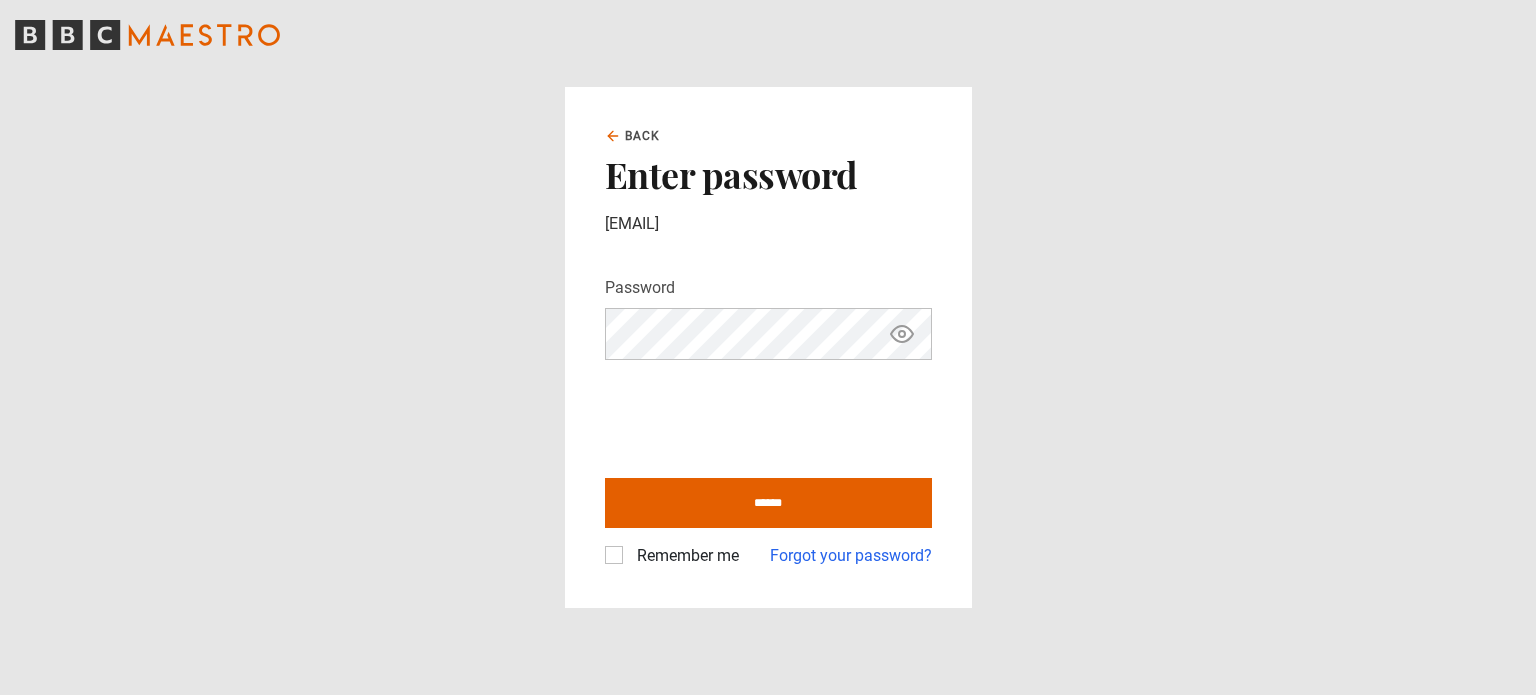 click 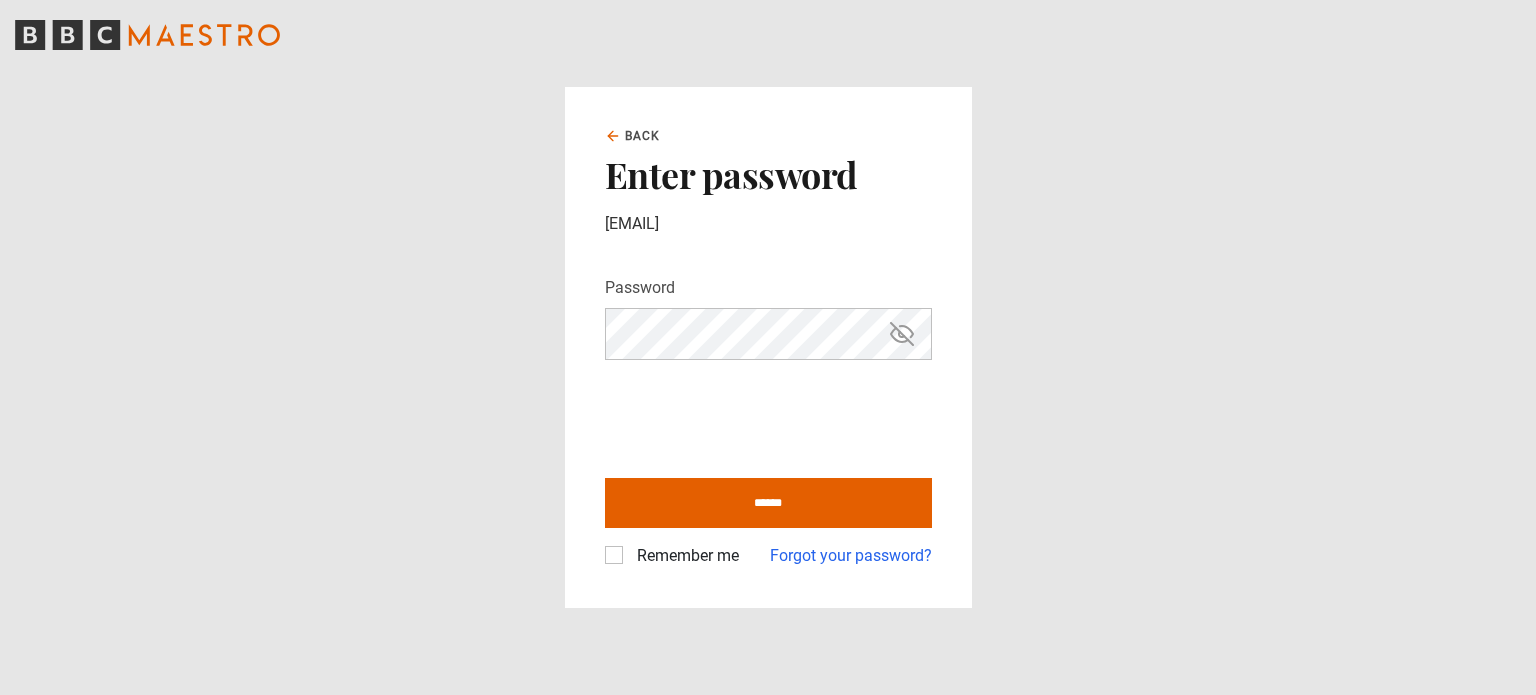 click on "Back
Enter password
giovana.trentin@yahoo.com.br
Password
Your password is hidden
******
Remember me
Forgot your password?" at bounding box center (768, 347) 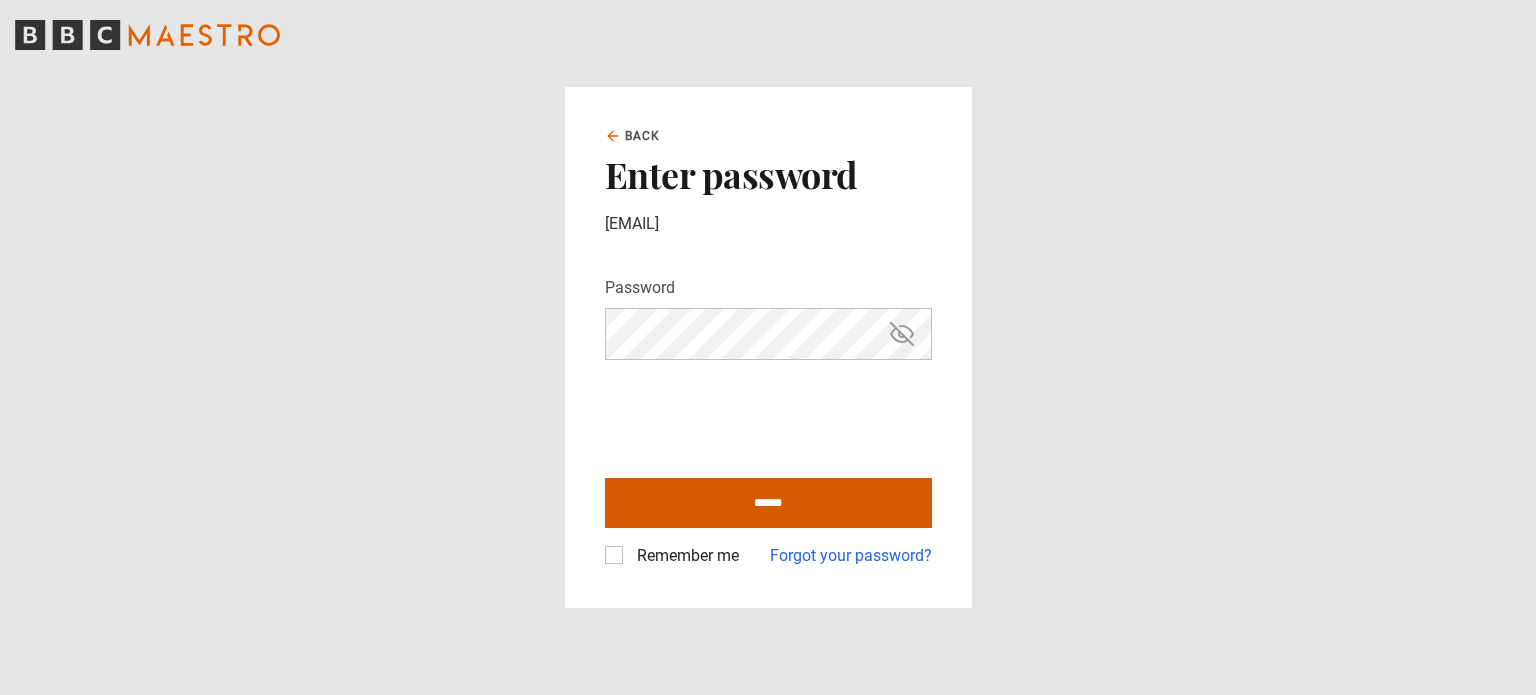 click on "******" at bounding box center (768, 503) 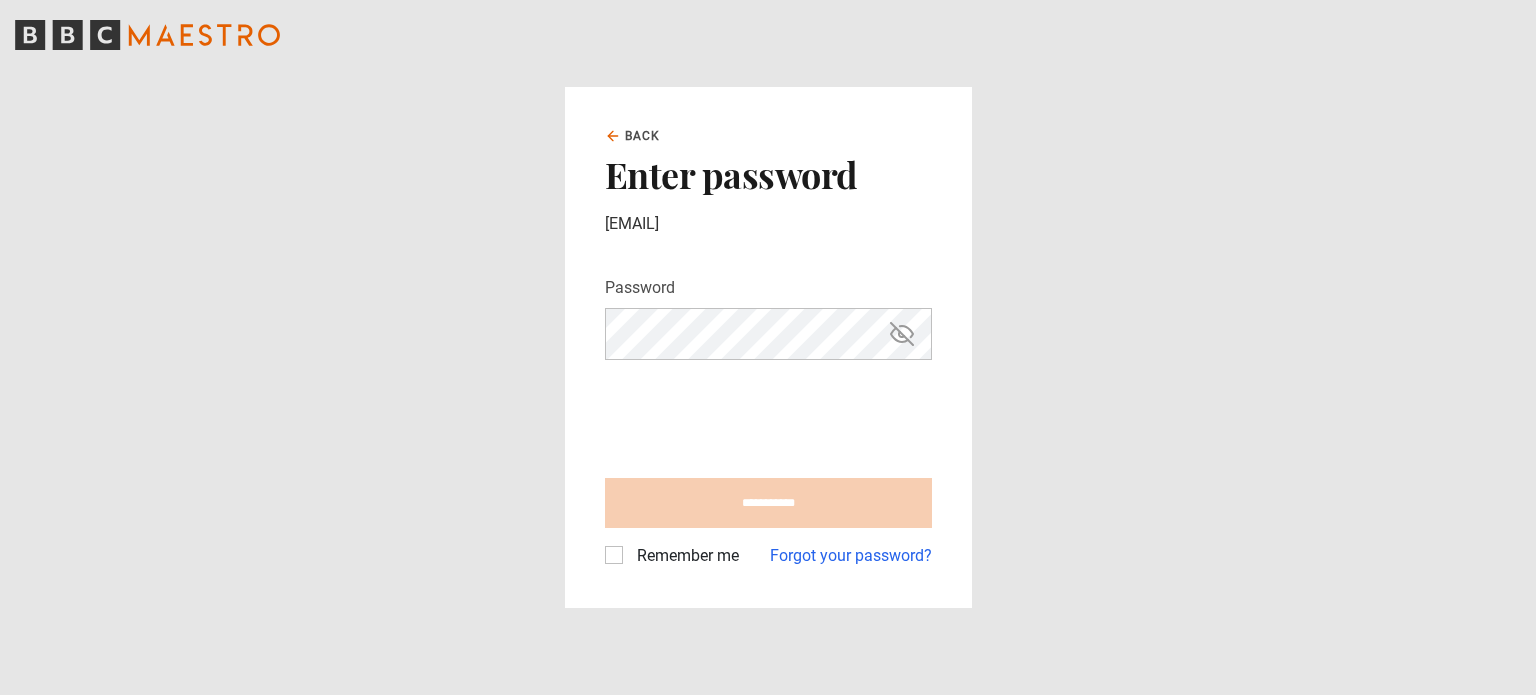 type on "**********" 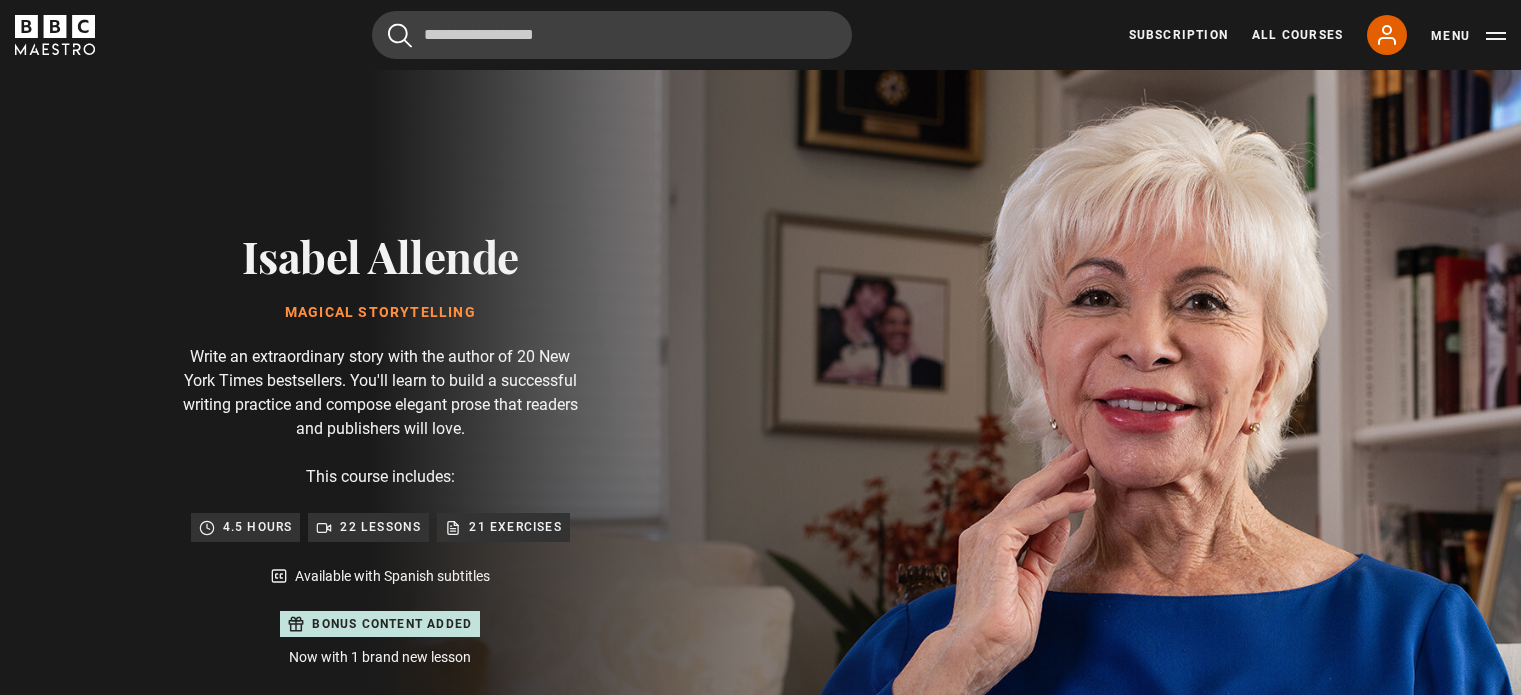 scroll, scrollTop: 0, scrollLeft: 0, axis: both 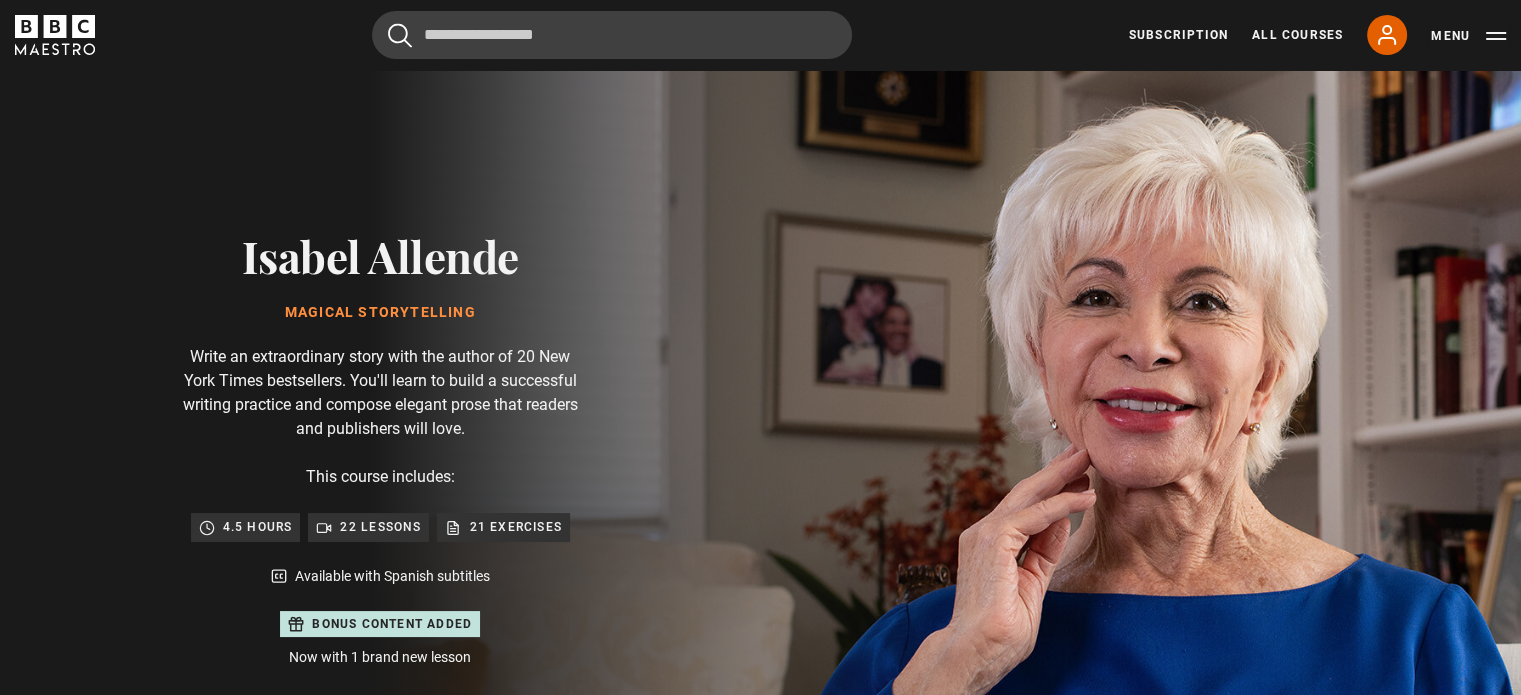 click on "Menu" at bounding box center [1468, 36] 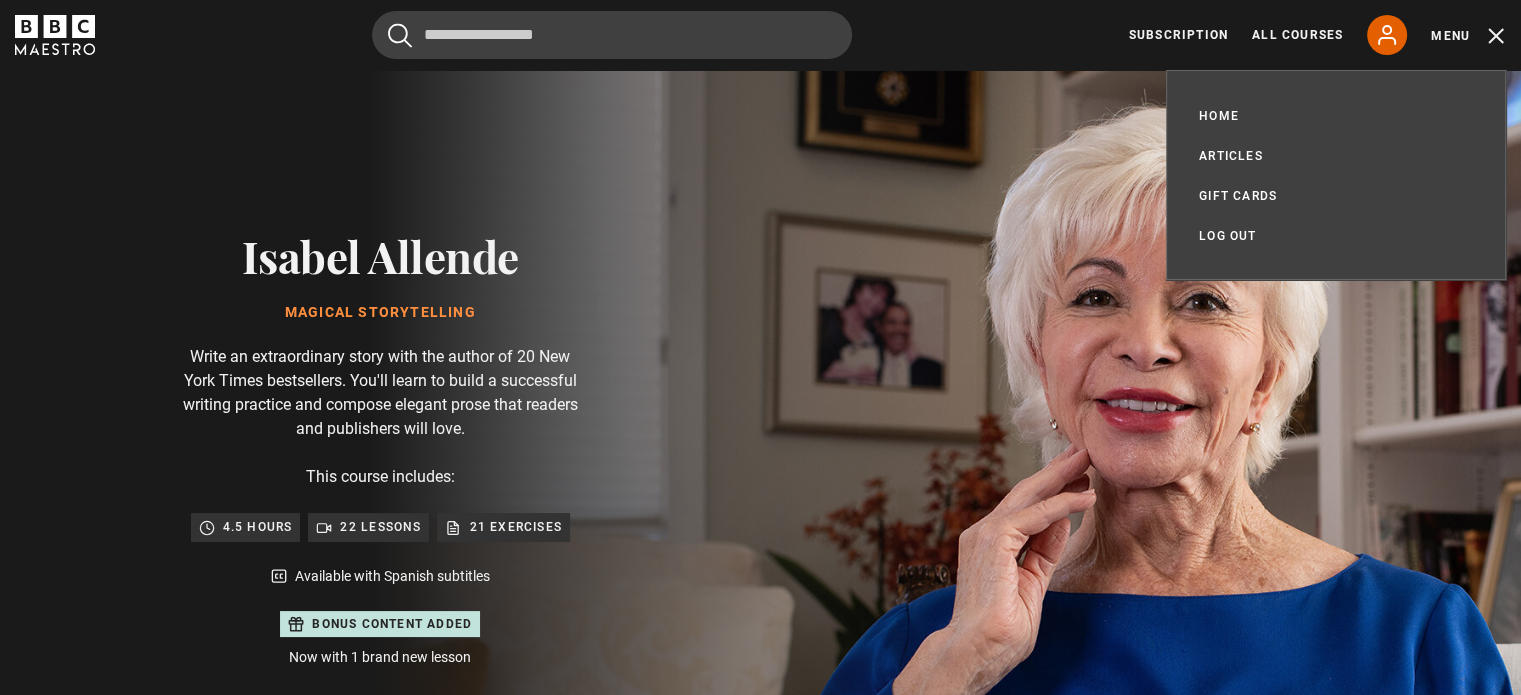 click at bounding box center [830, 529] 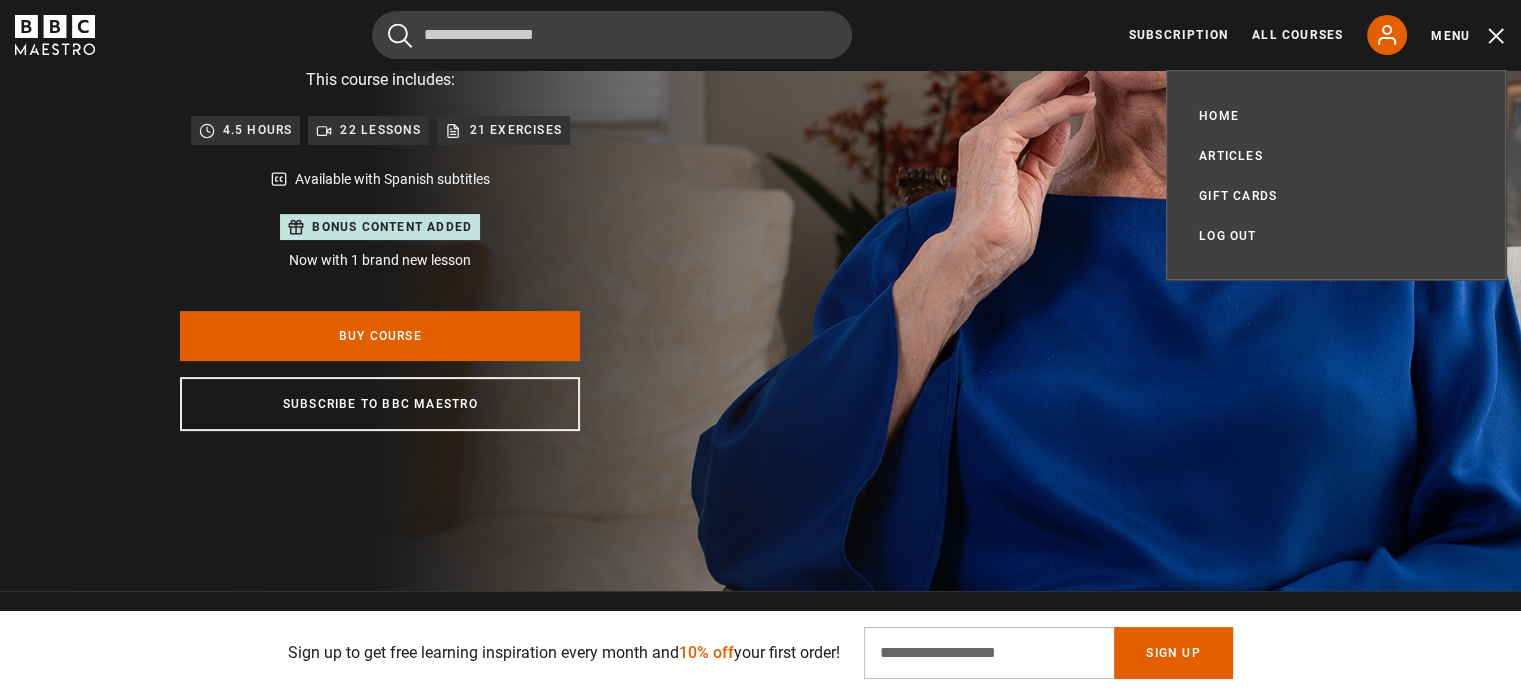 scroll, scrollTop: 400, scrollLeft: 0, axis: vertical 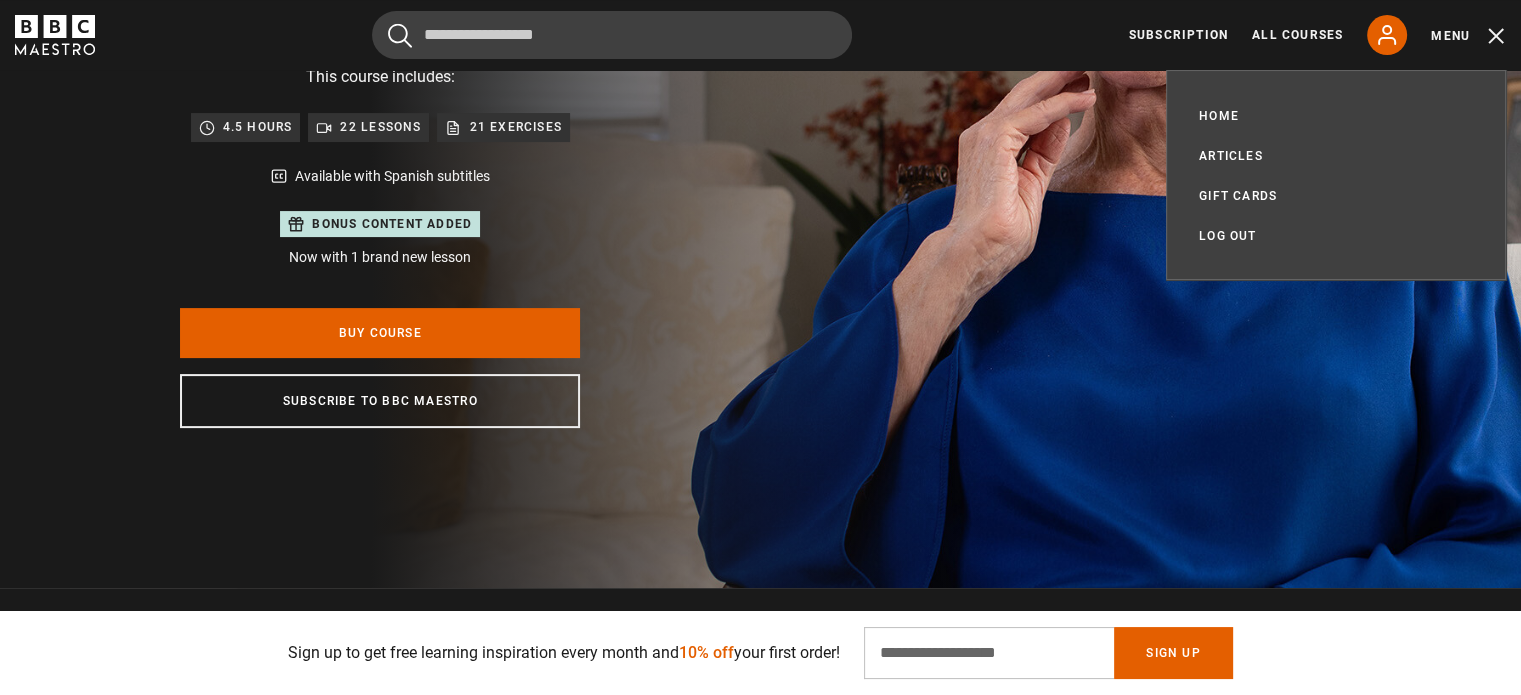 click on "Isabel Allende
Magical Storytelling
Write an extraordinary story with the author of 20 New York Times bestsellers. You'll learn to build a successful writing practice and compose elegant prose that readers and publishers will love.
This course includes:
4.5 hours
22 lessons
21
exercises
Available with Spanish subtitles
Bonus content added
Now with 1 brand new lesson
Buy Course" at bounding box center [380, 129] 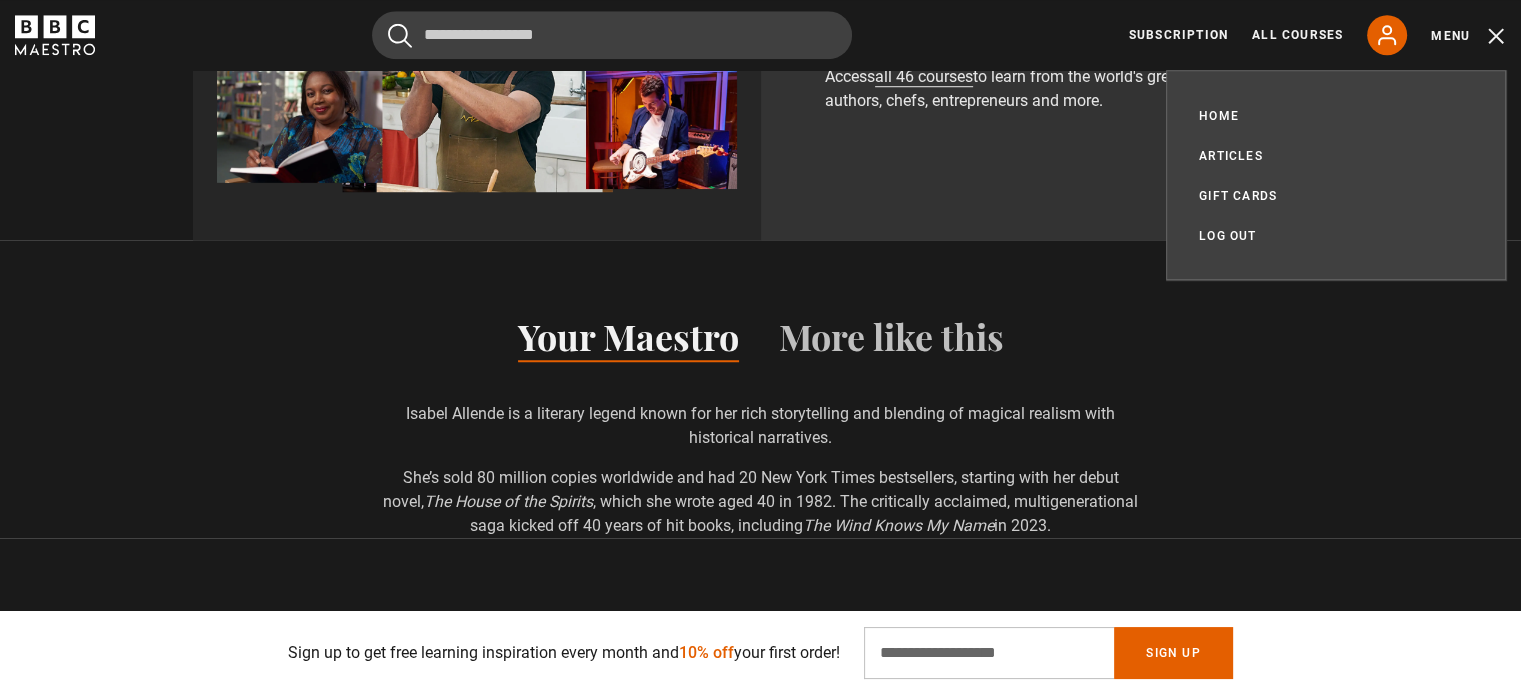 scroll, scrollTop: 1500, scrollLeft: 0, axis: vertical 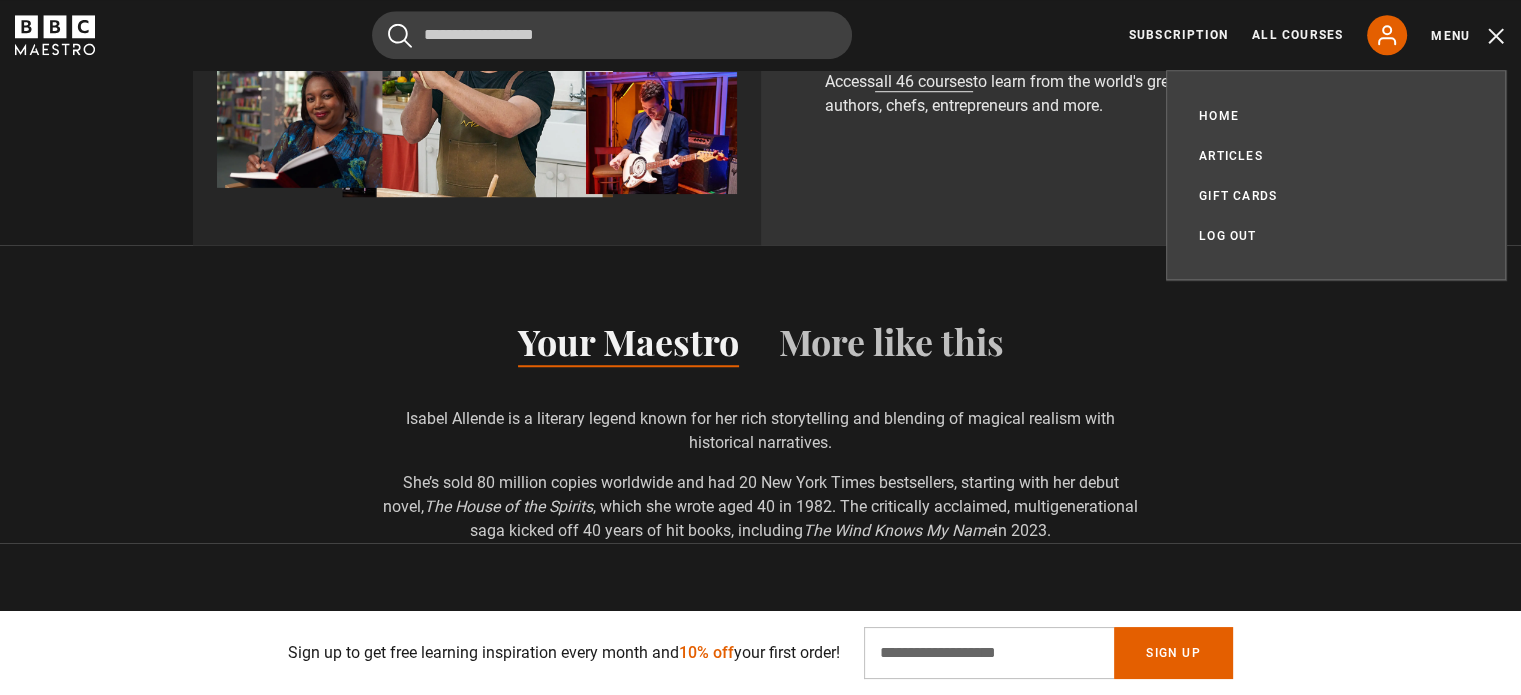 click on "Learn even more with a subscription
Access    all 46 courses
to learn from the world's greatest authors, chefs, entrepreneurs and more." at bounding box center [1045, 66] 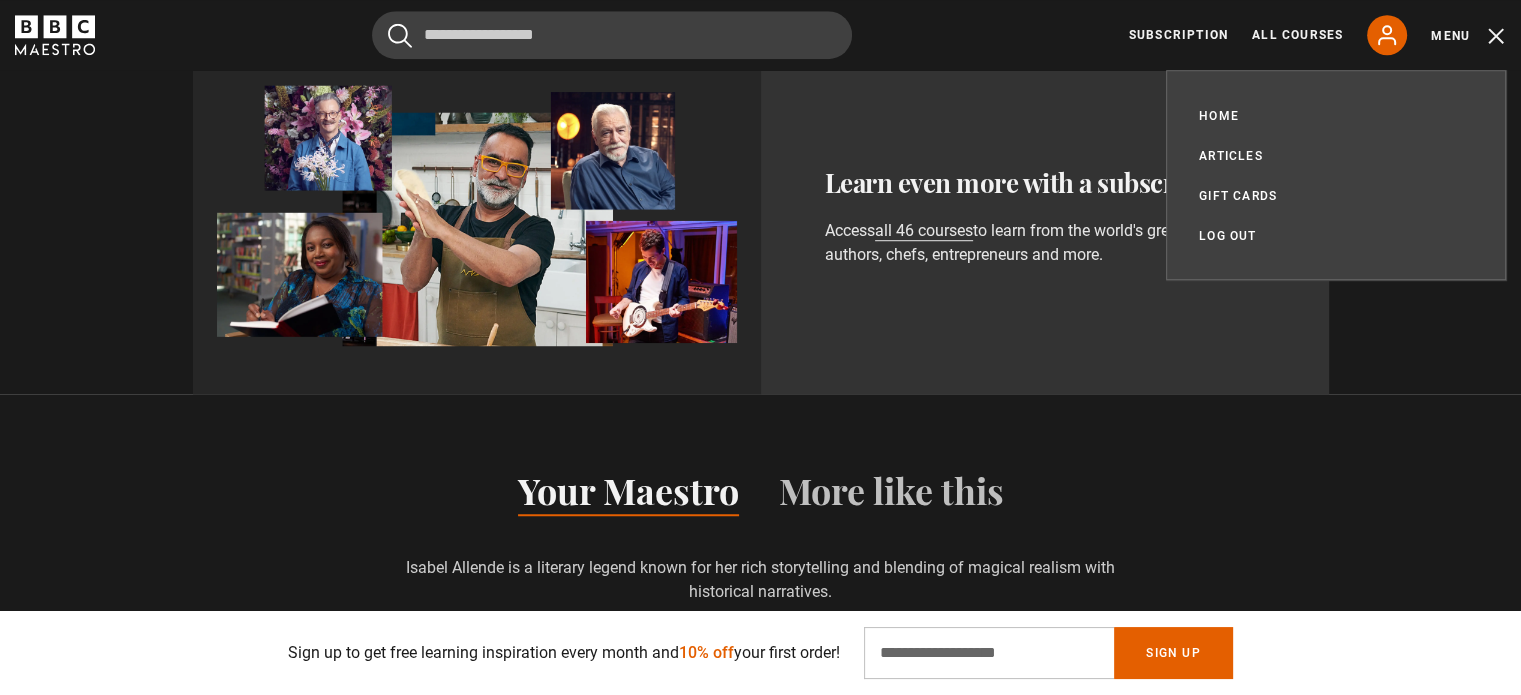 scroll, scrollTop: 1100, scrollLeft: 0, axis: vertical 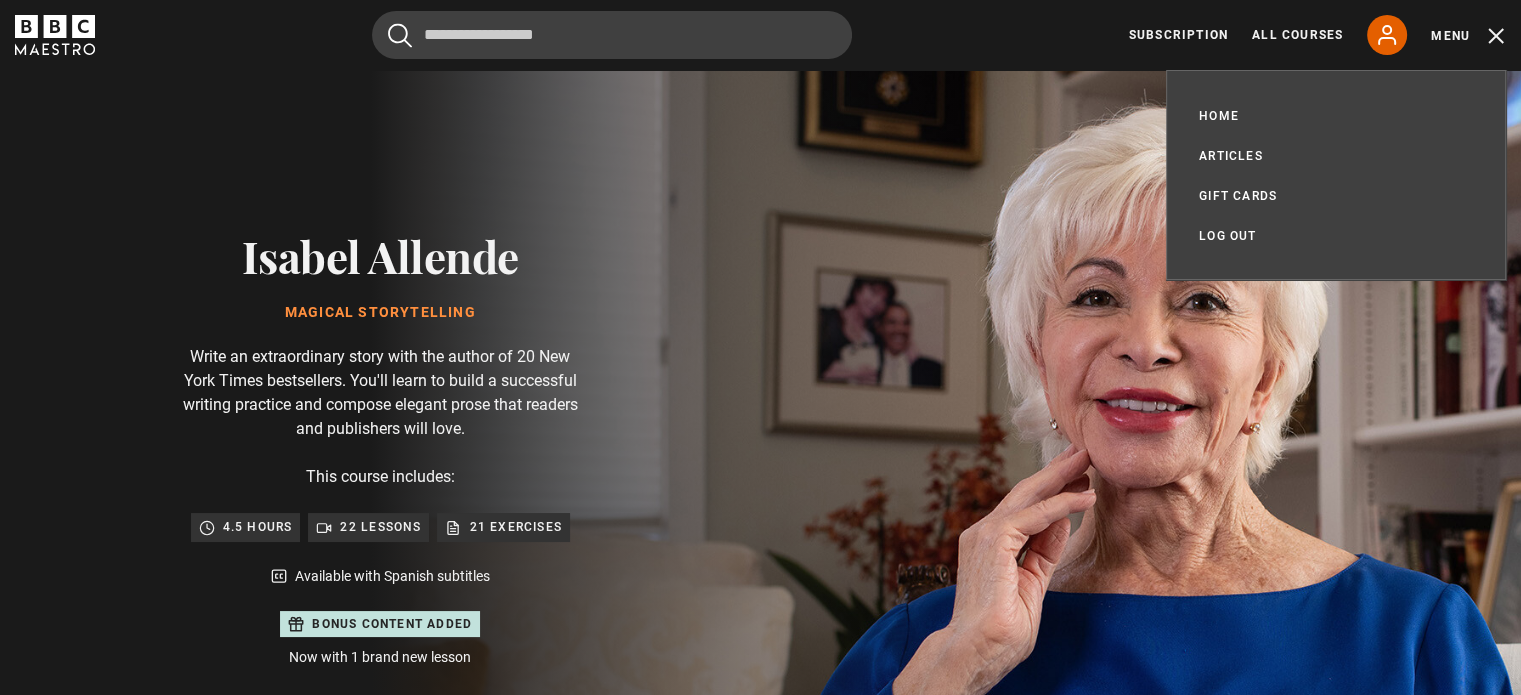 click on "Isabel Allende
Magical Storytelling
Write an extraordinary story with the author of 20 New York Times bestsellers. You'll learn to build a successful writing practice and compose elegant prose that readers and publishers will love.
This course includes:
4.5 hours
22 lessons
21
exercises
Available with Spanish subtitles
Bonus content added
Now with 1 brand new lesson
Buy Course" at bounding box center [380, 529] 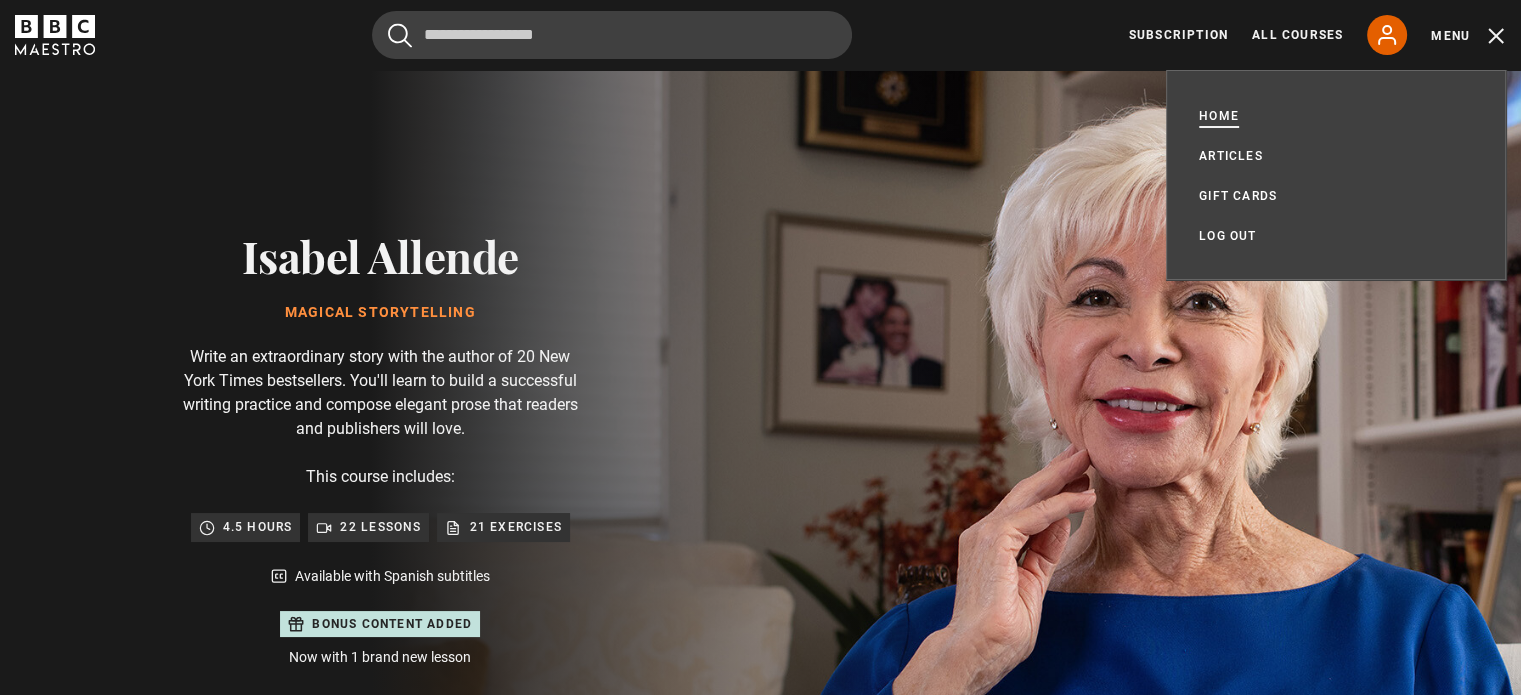 click on "Home" at bounding box center (1219, 116) 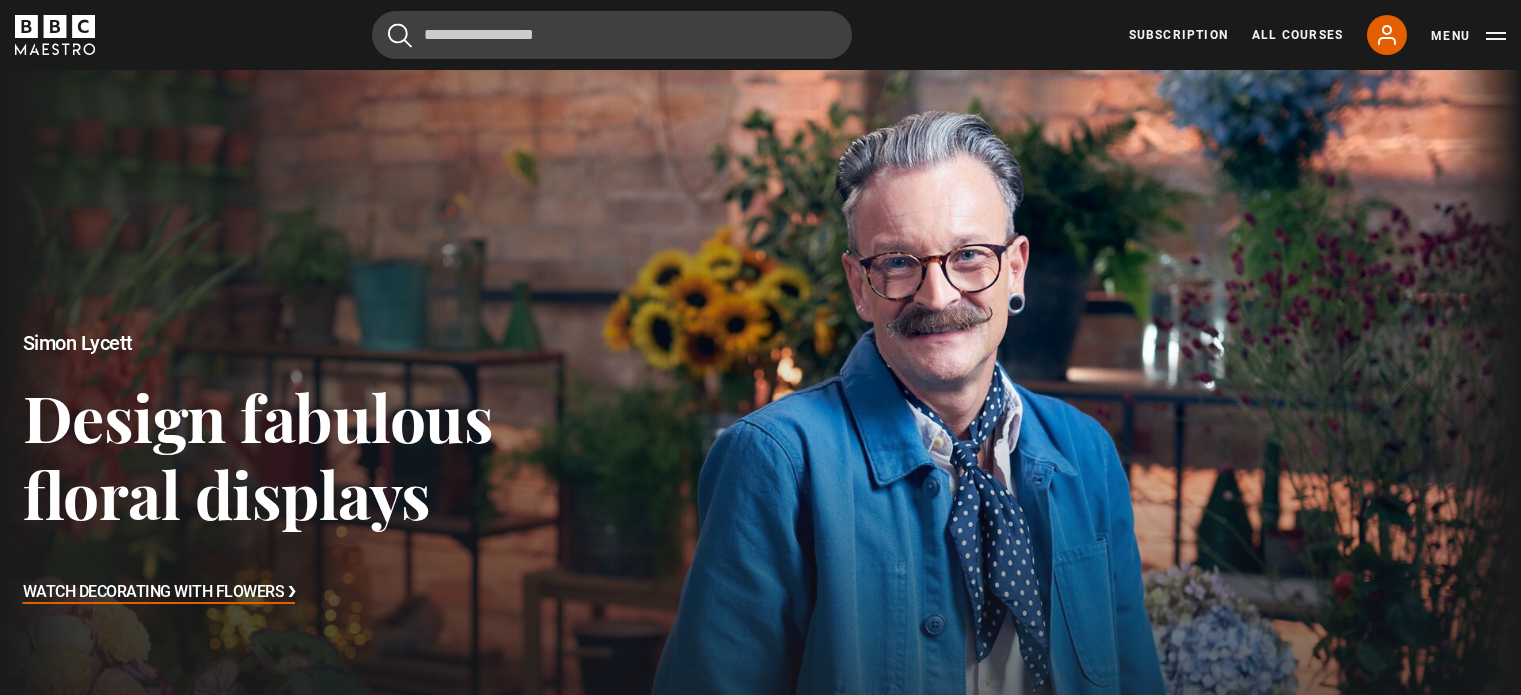 scroll, scrollTop: 0, scrollLeft: 0, axis: both 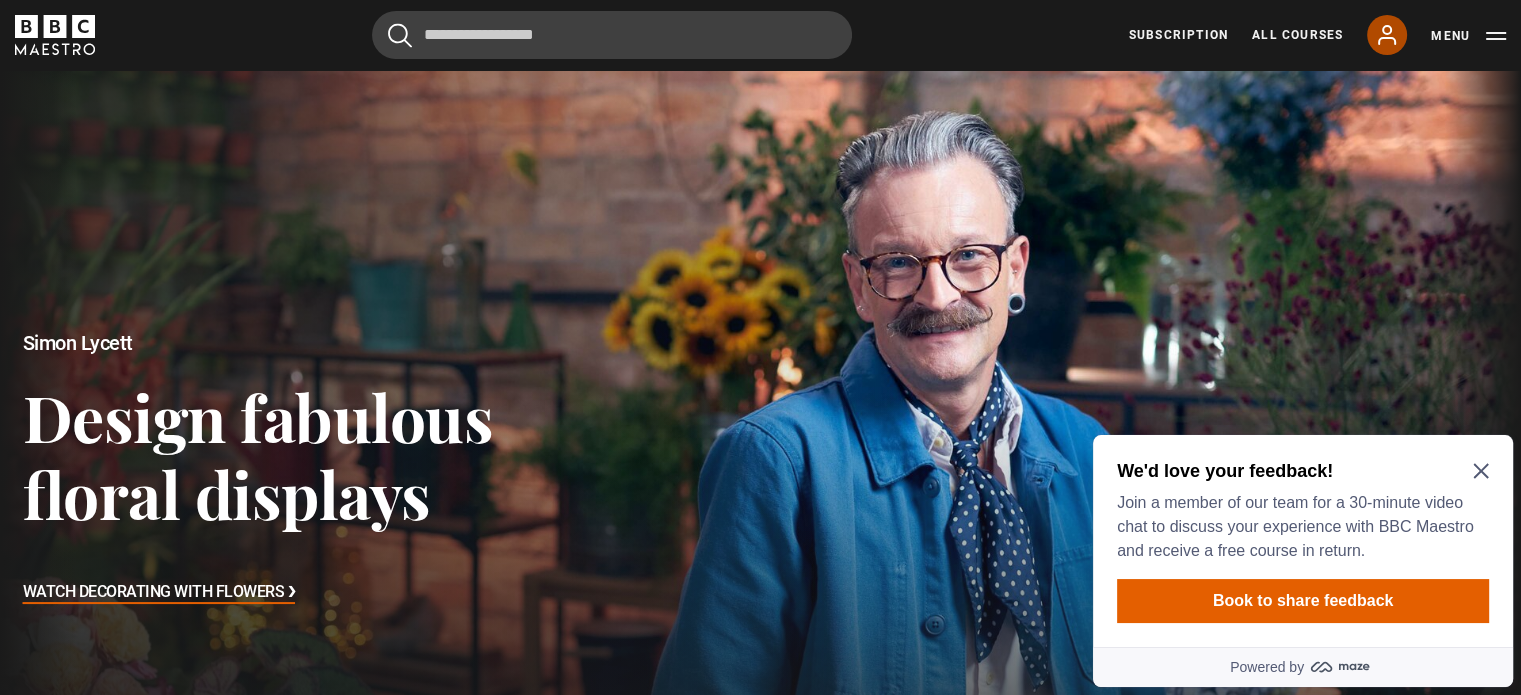 click 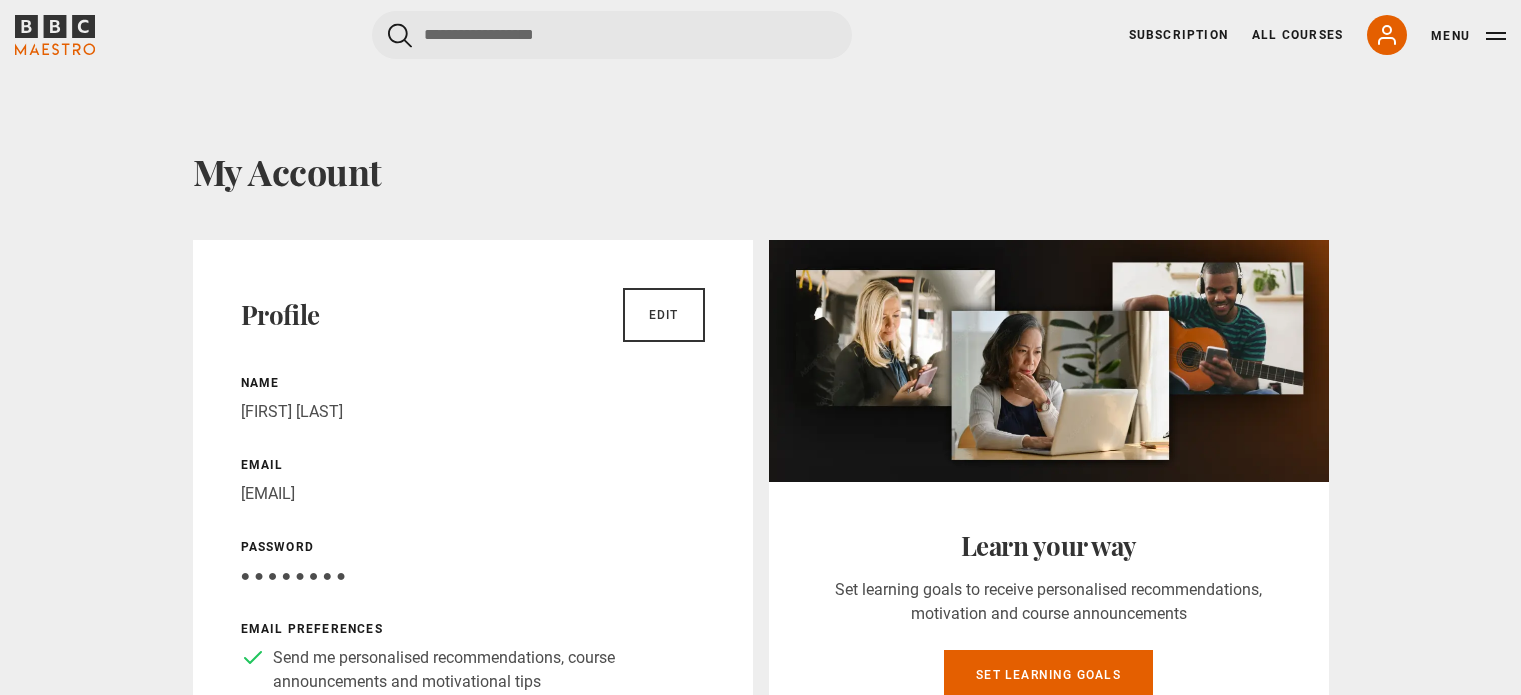 scroll, scrollTop: 0, scrollLeft: 0, axis: both 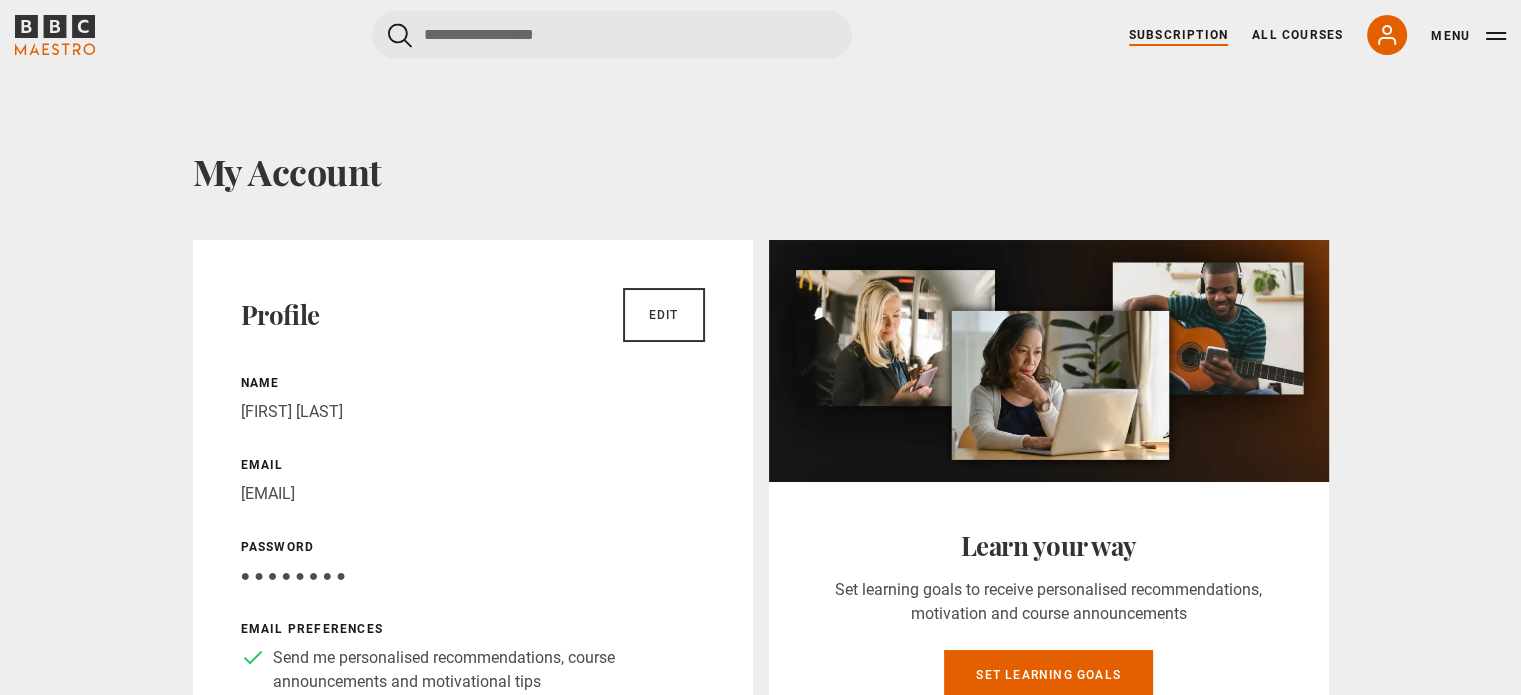 click on "Subscription" at bounding box center (1178, 35) 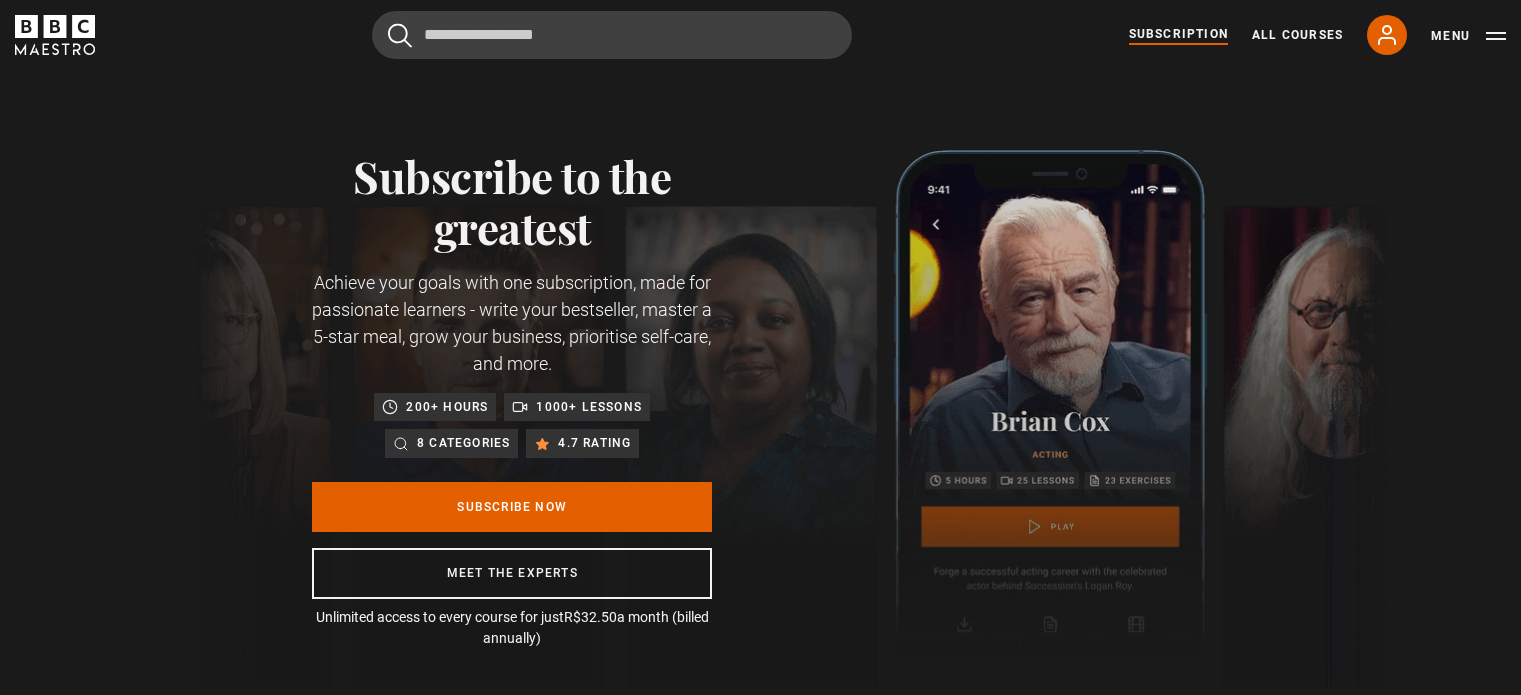 scroll, scrollTop: 0, scrollLeft: 0, axis: both 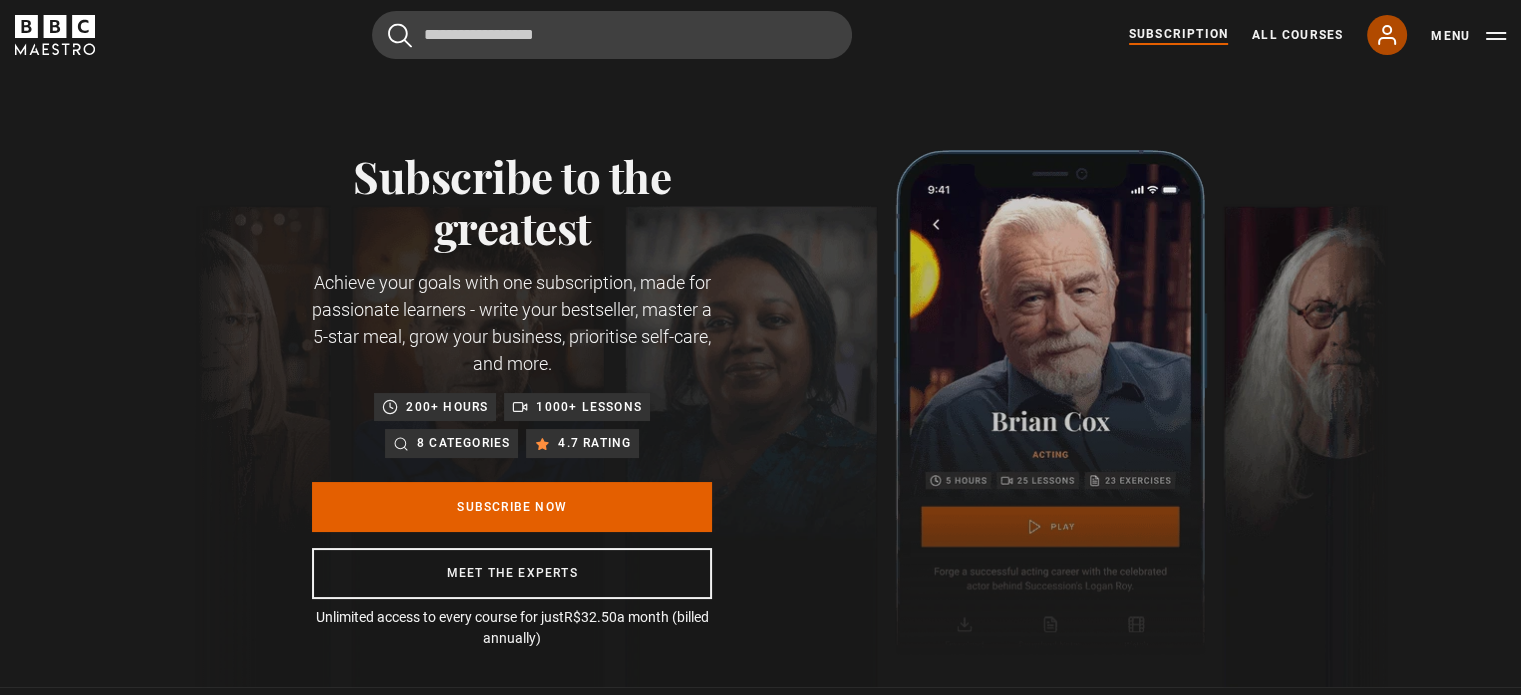 click 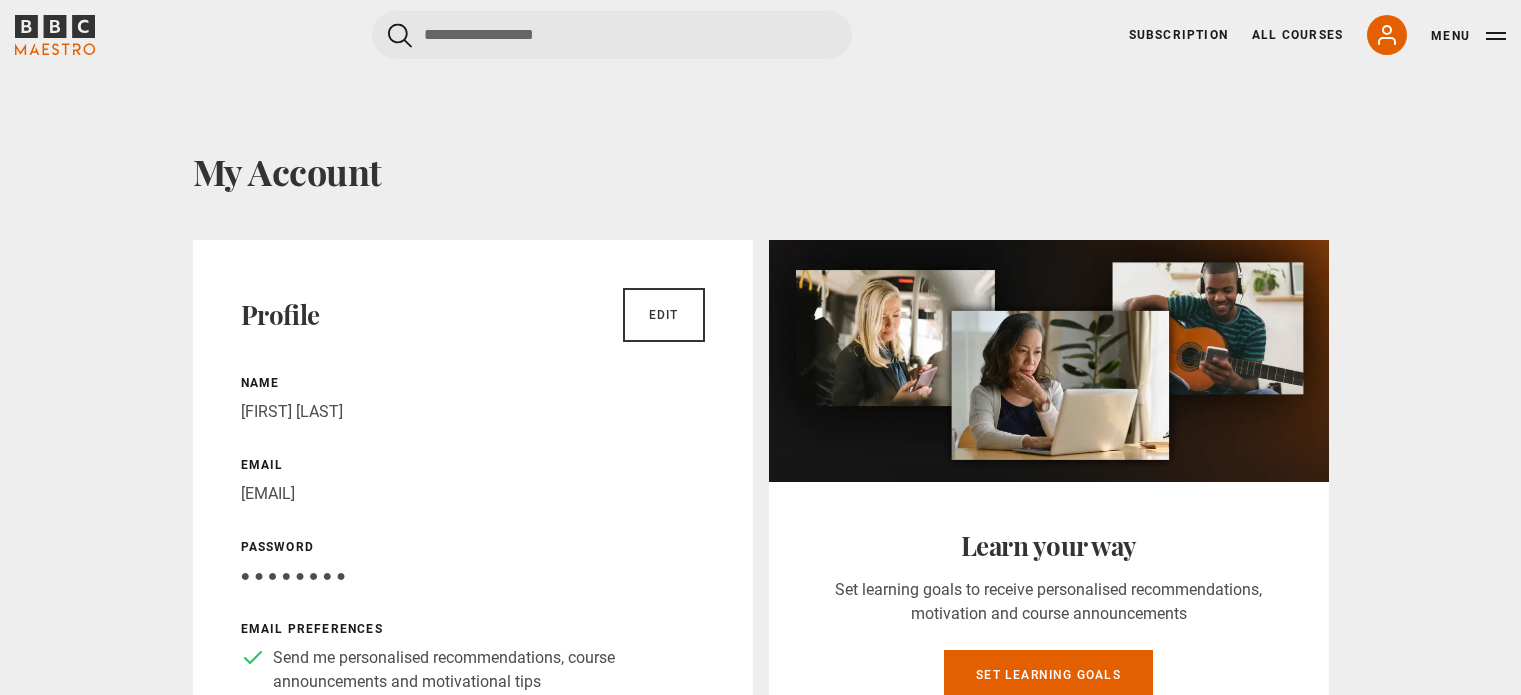 scroll, scrollTop: 0, scrollLeft: 0, axis: both 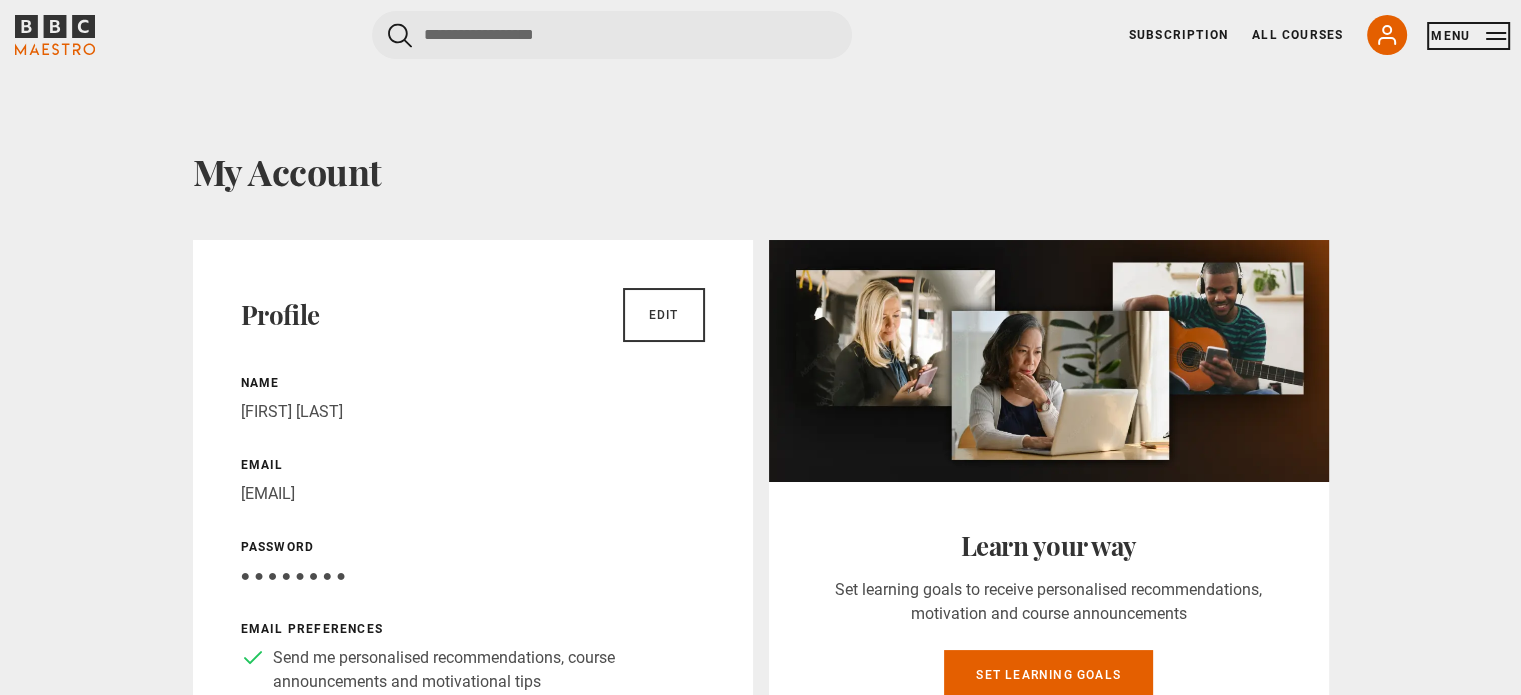 click on "Menu" at bounding box center [1468, 36] 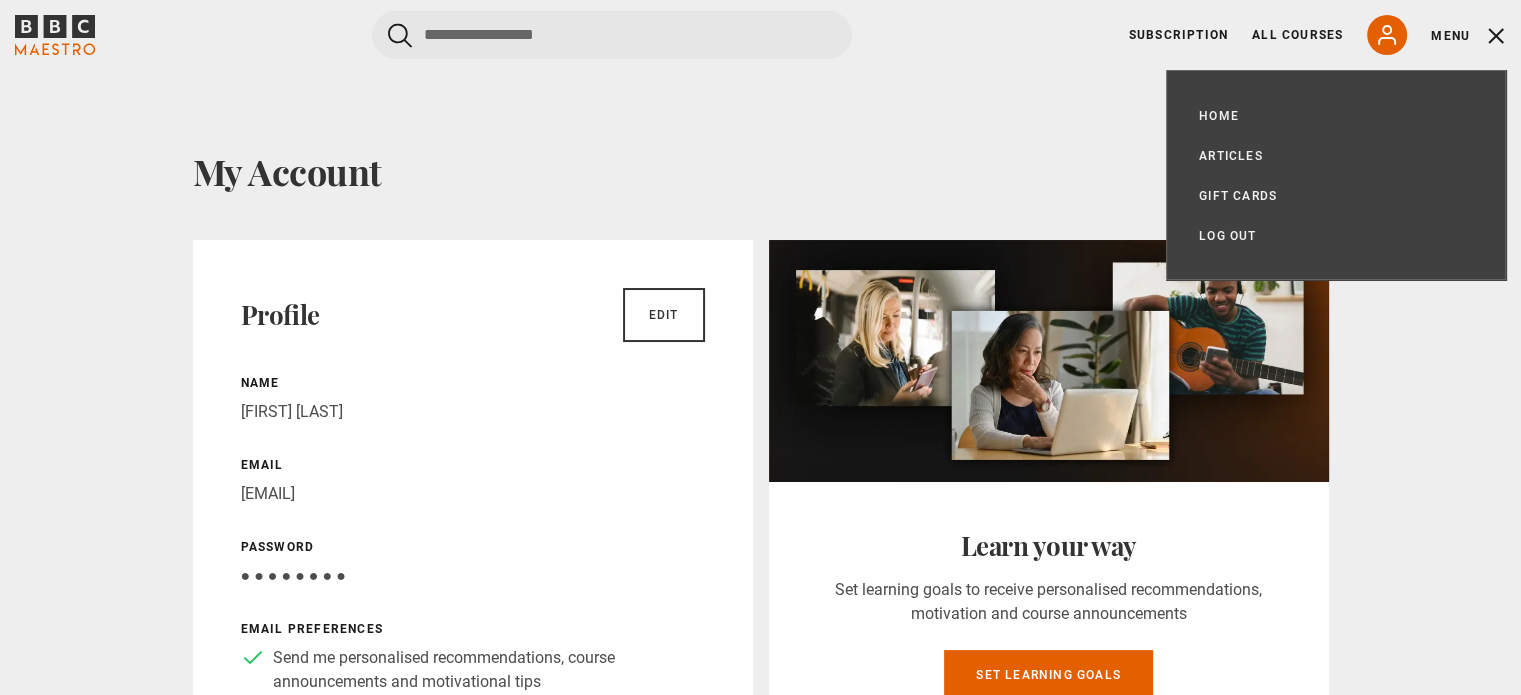 click on "My Account
Profile
Edit
Name
Giovana  Leme
Email
giovana.trentin@yahoo.com.br
Password
Your password is hidden
● ● ● ● ● ● ● ●
Email preferences
Send me personalised recommendations, course announcements and motivational tips
Learn your way
Set learning goals to receive personalised recommendations, motivation and course announcements
Set learning goals
Subscribe now to unlock all courses
Get every course and every lesson" at bounding box center (760, 822) 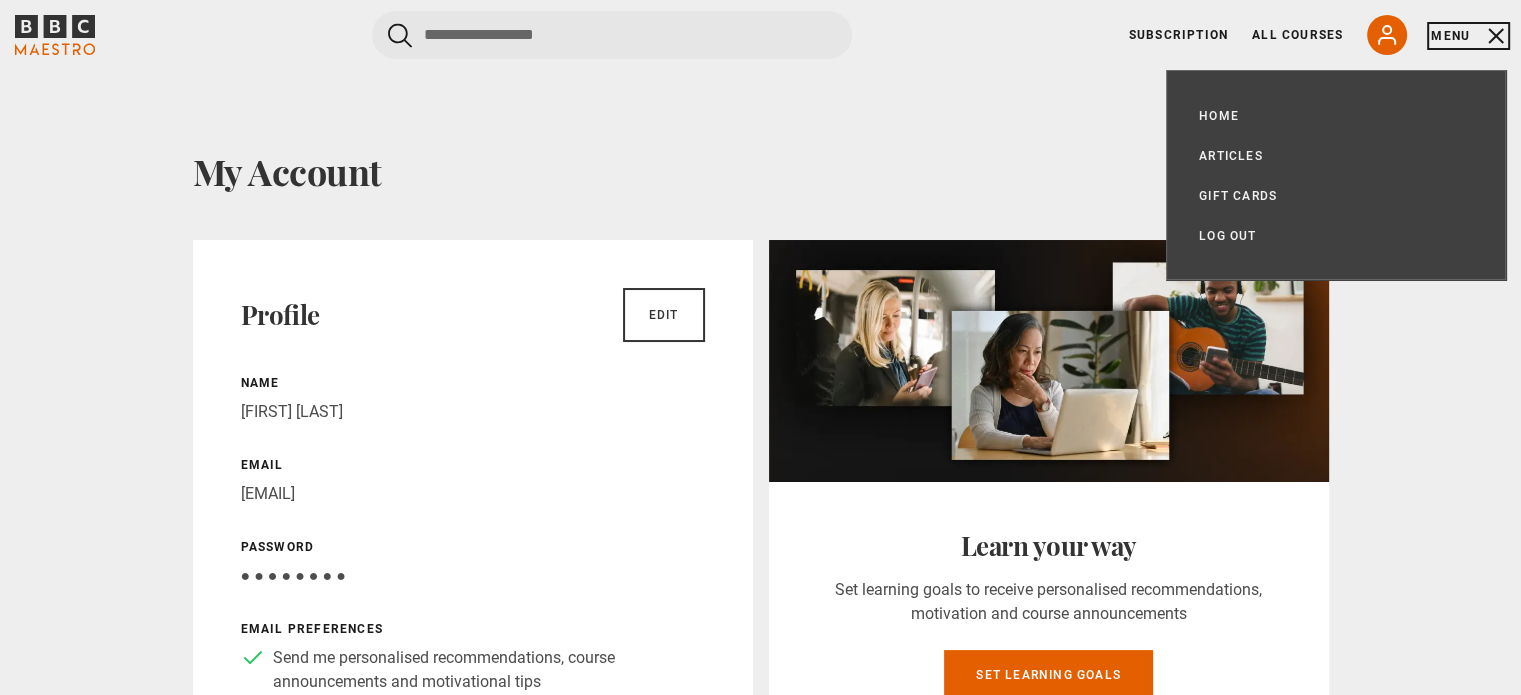 click on "Menu" at bounding box center [1468, 36] 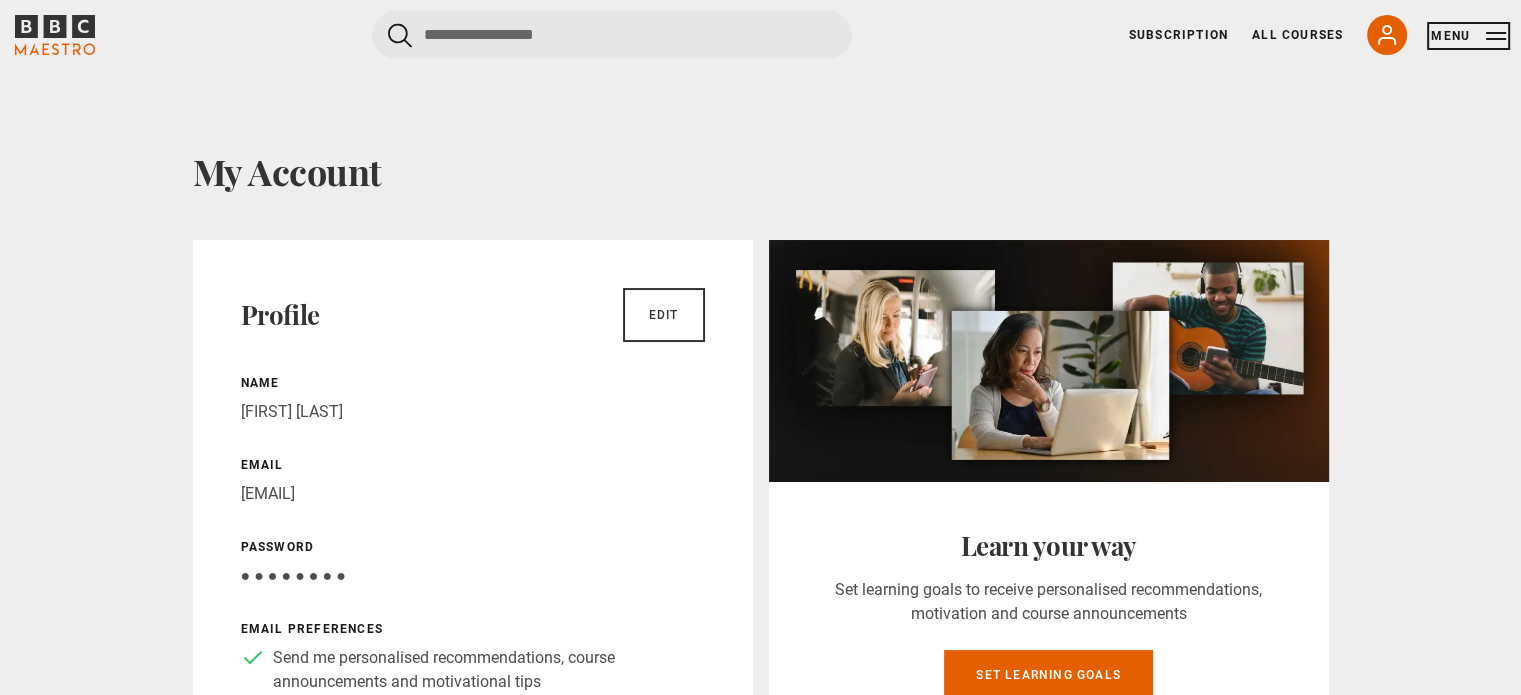 click on "Menu" at bounding box center (1468, 36) 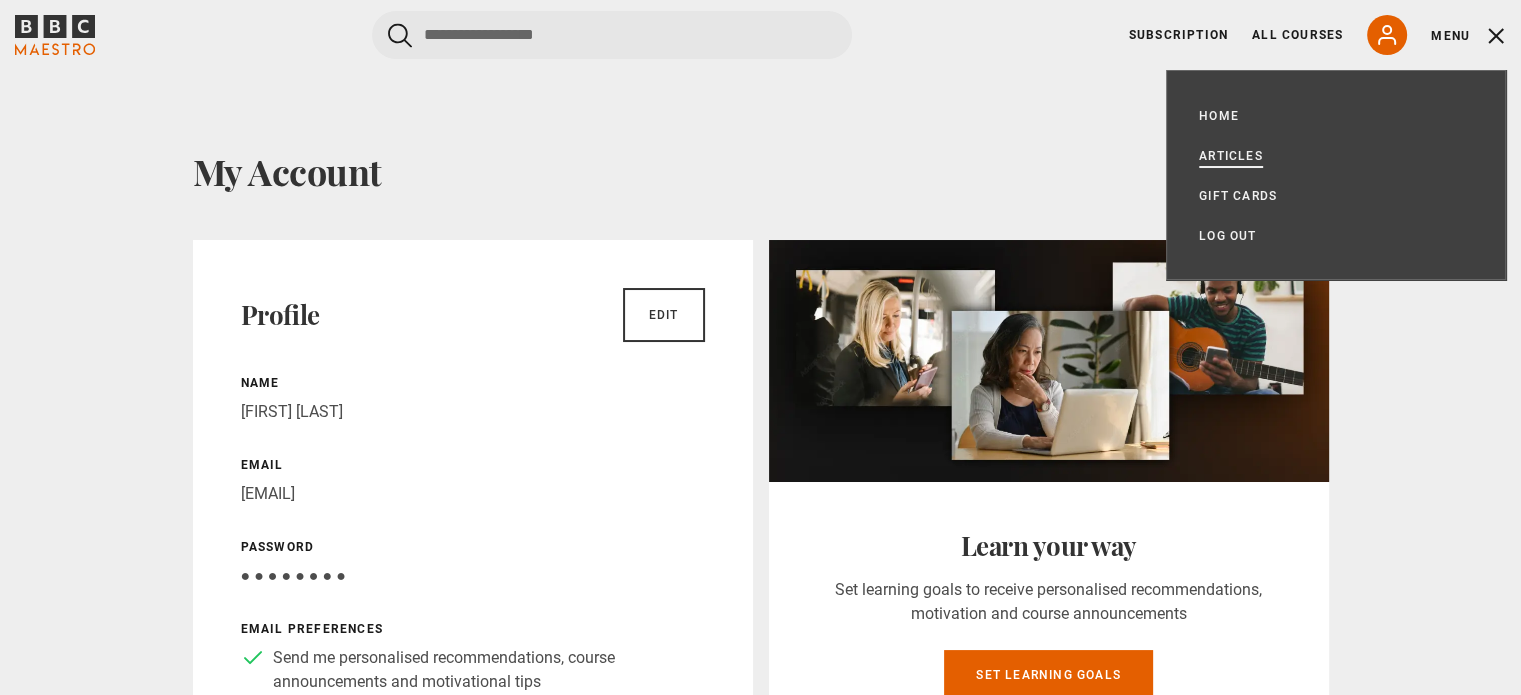 click on "Articles" at bounding box center [1231, 156] 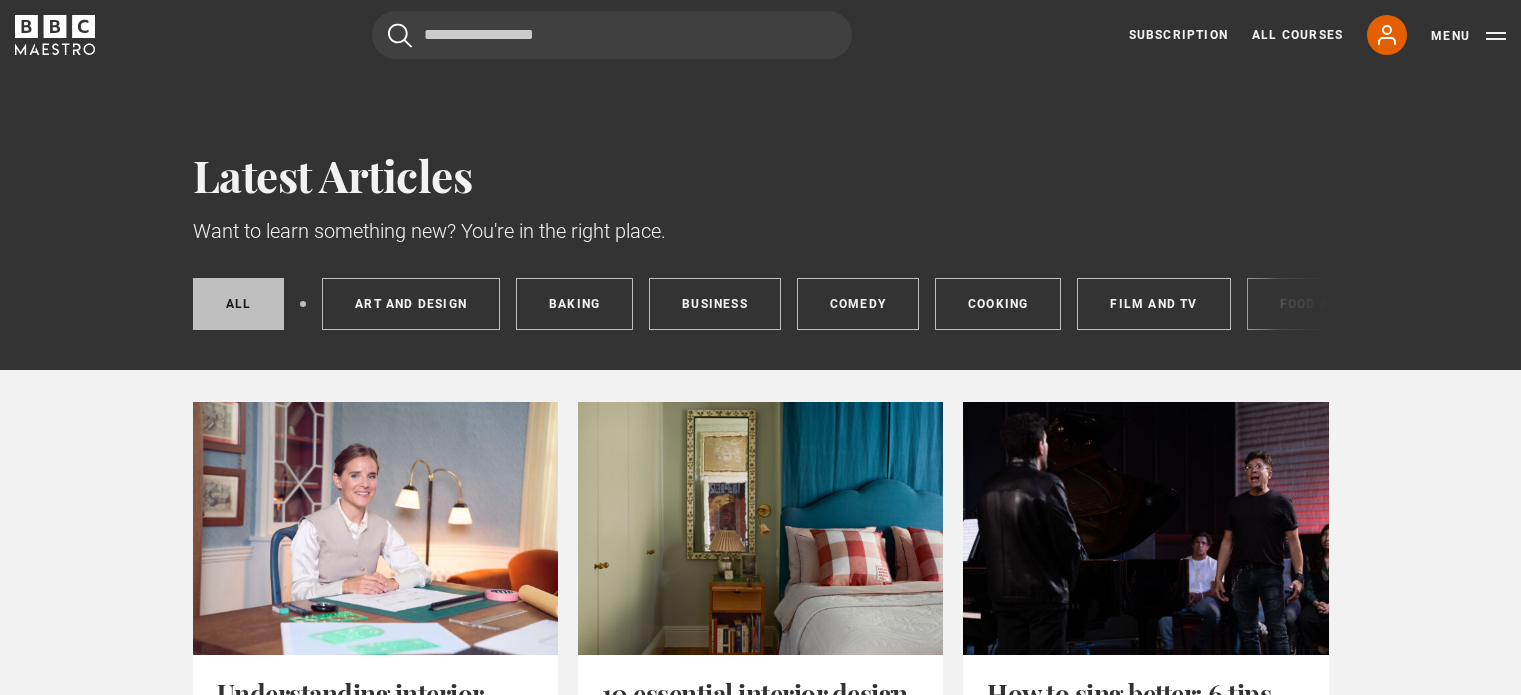 scroll, scrollTop: 0, scrollLeft: 0, axis: both 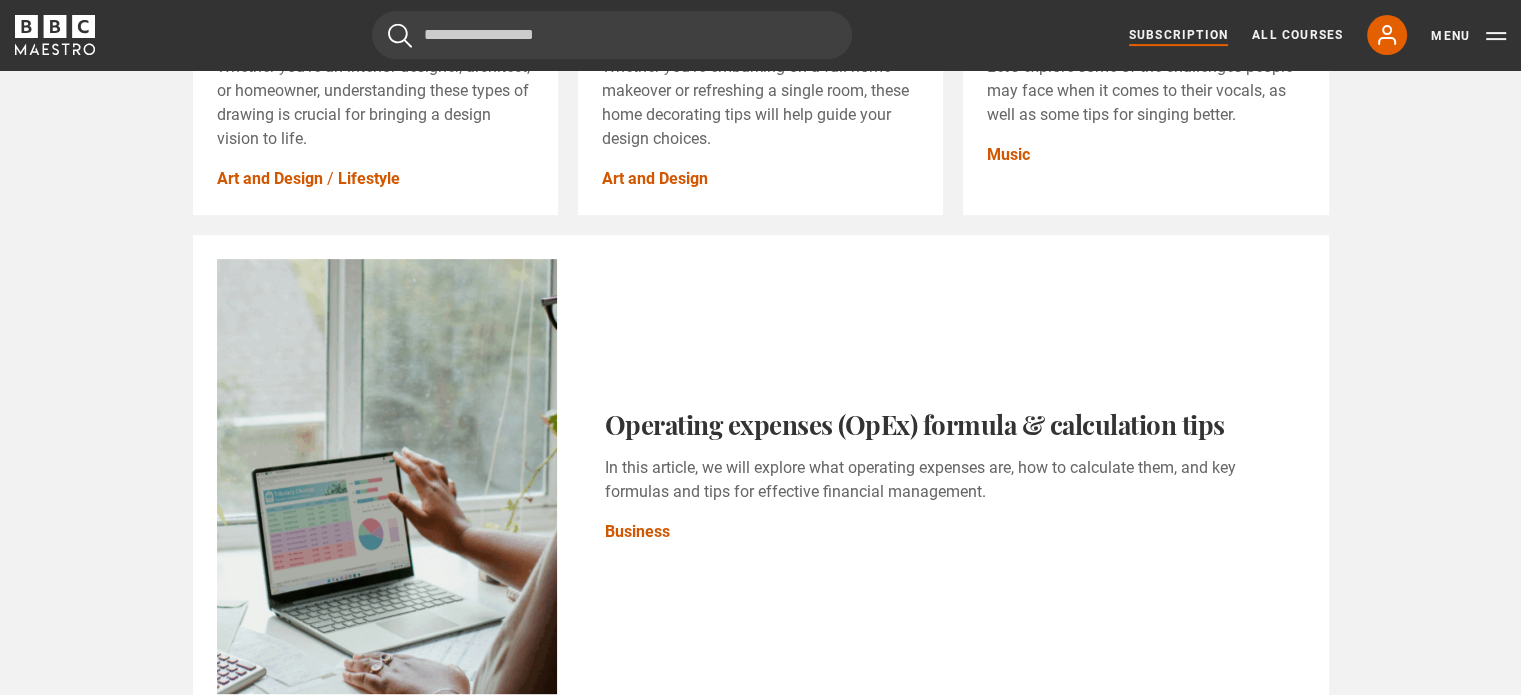 click on "Subscription" at bounding box center [1178, 35] 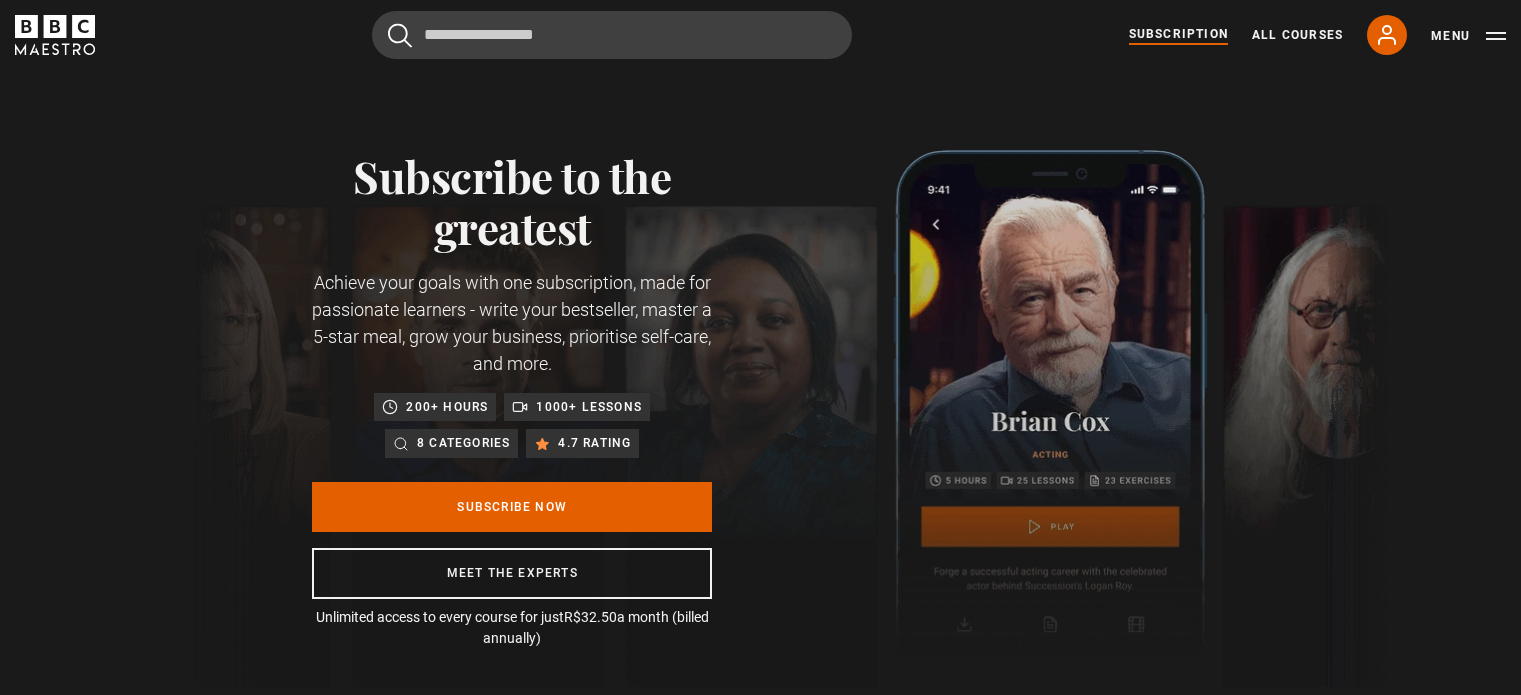 scroll, scrollTop: 0, scrollLeft: 0, axis: both 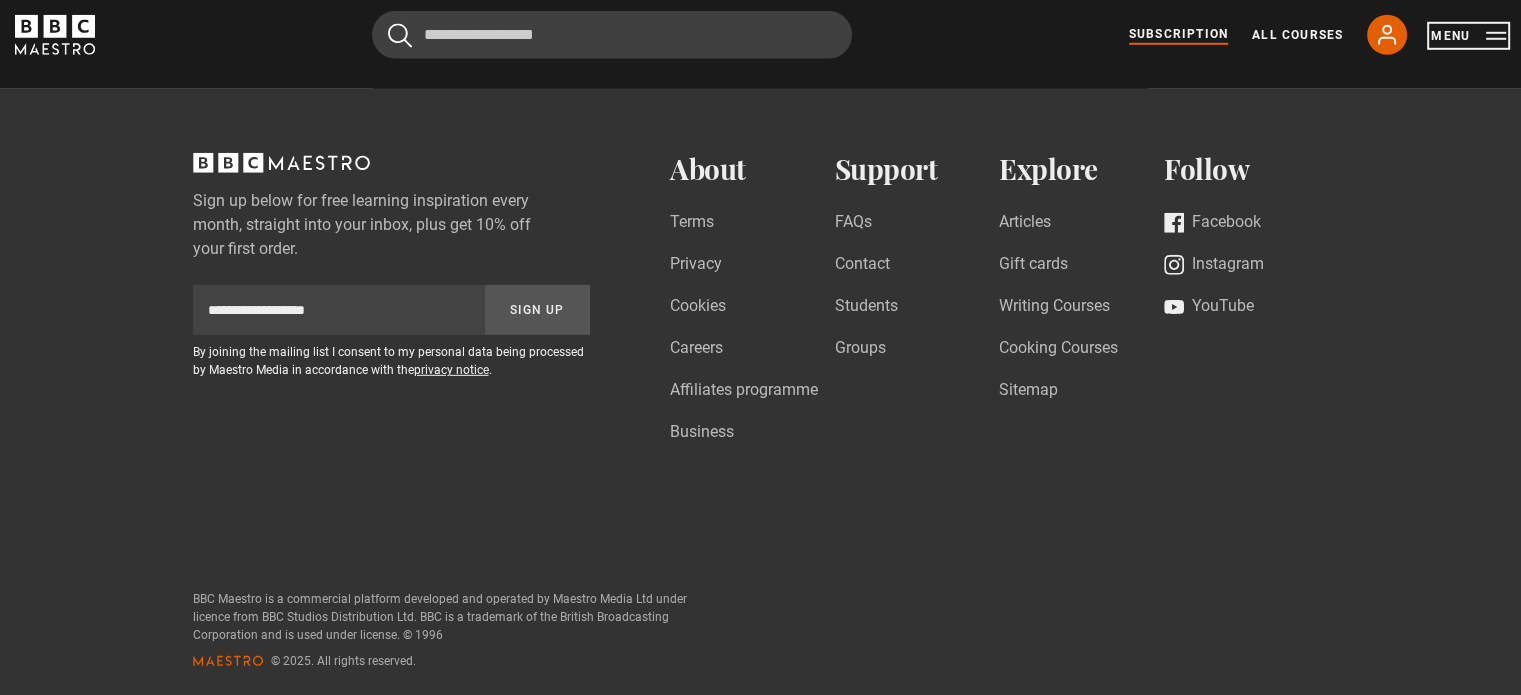 click on "Menu" at bounding box center [1468, 36] 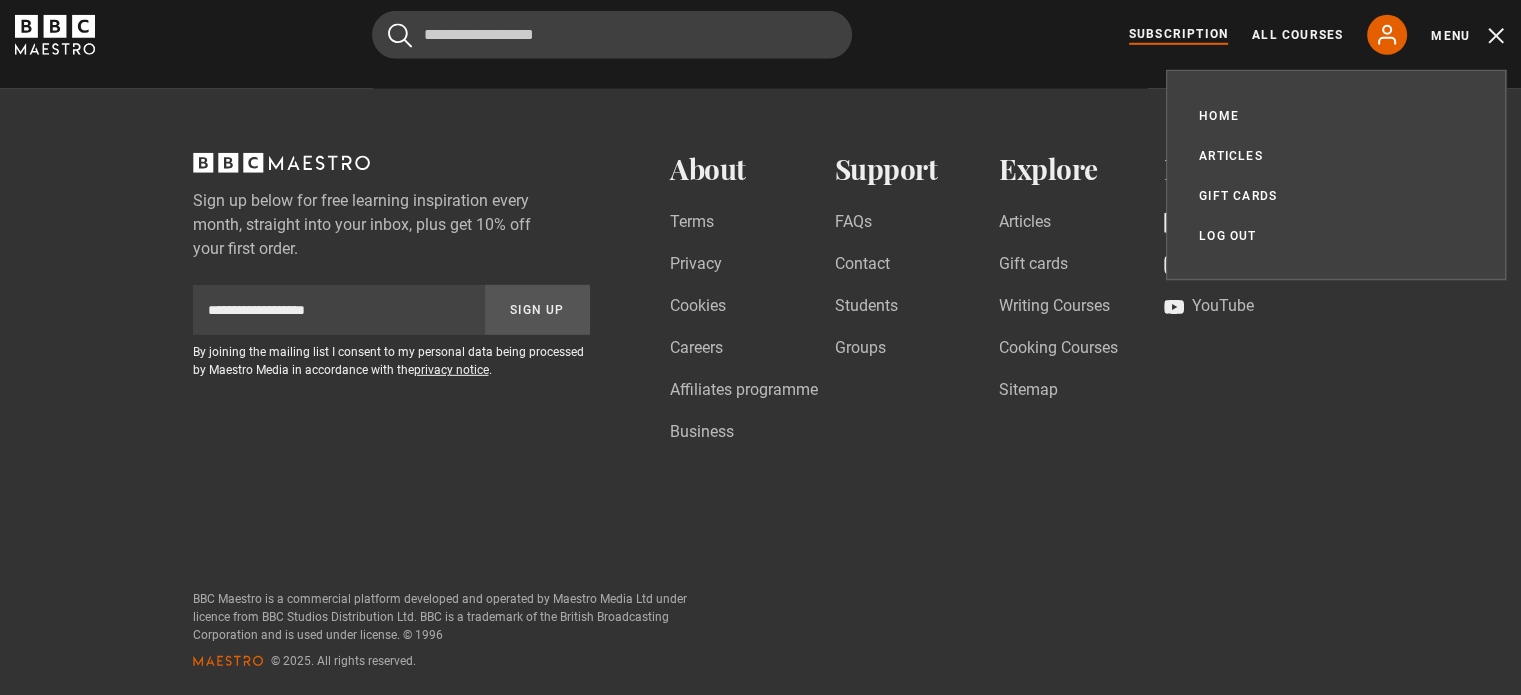 click on "Sign up below for free learning inspiration every month, straight into your inbox, plus get 10% off your first order.
Subscription-footer-email
Sign Up
By joining the mailing list I consent to my personal data being processed by Maestro Media in accordance with the
privacy notice .
About
Terms
Privacy
Cookies
Careers
Affiliates programme
Business
Support
FAQs
Contact
Students
Groups
Explore
Articles
Gift cards
Writing Courses
Cooking Courses
Sitemap
Follow
Facebook
Instagram
YouTube
© 2025. All rights reserved." at bounding box center [761, 411] 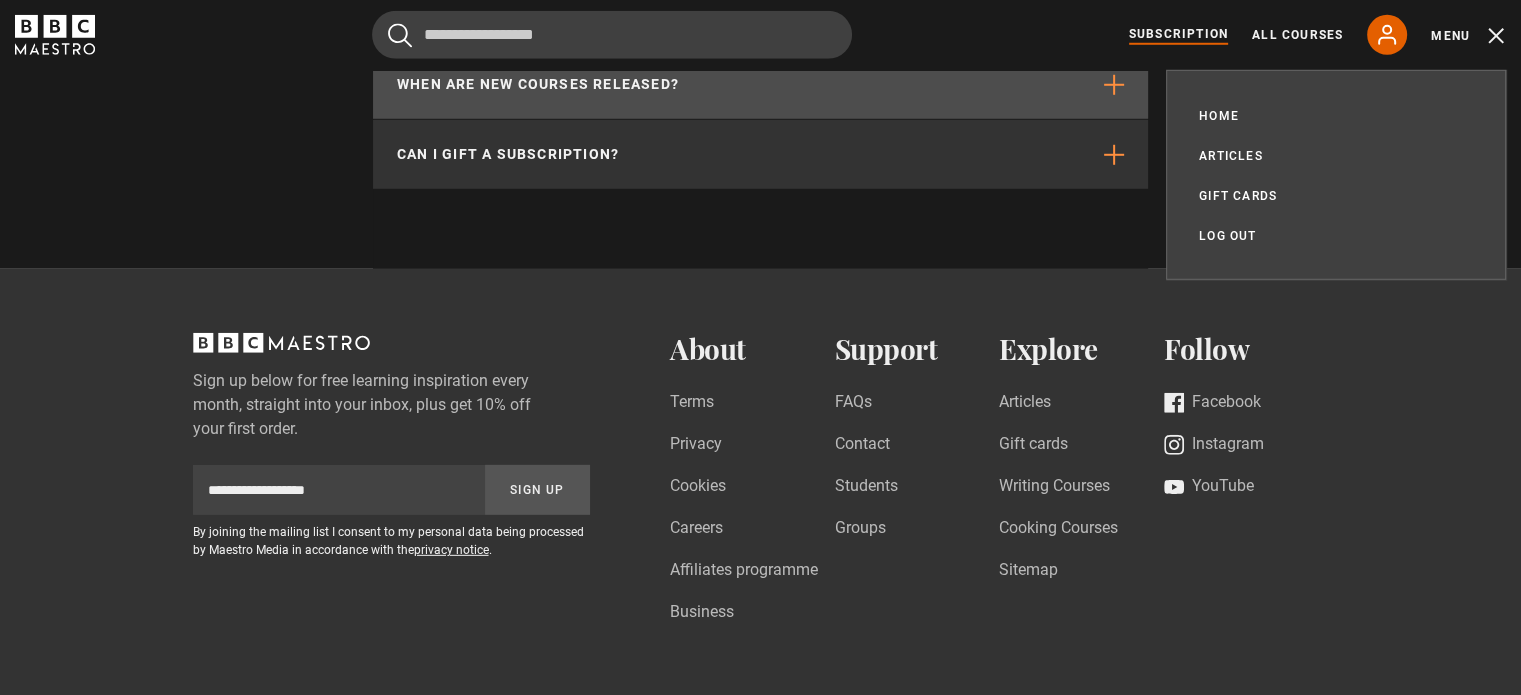 scroll, scrollTop: 5616, scrollLeft: 0, axis: vertical 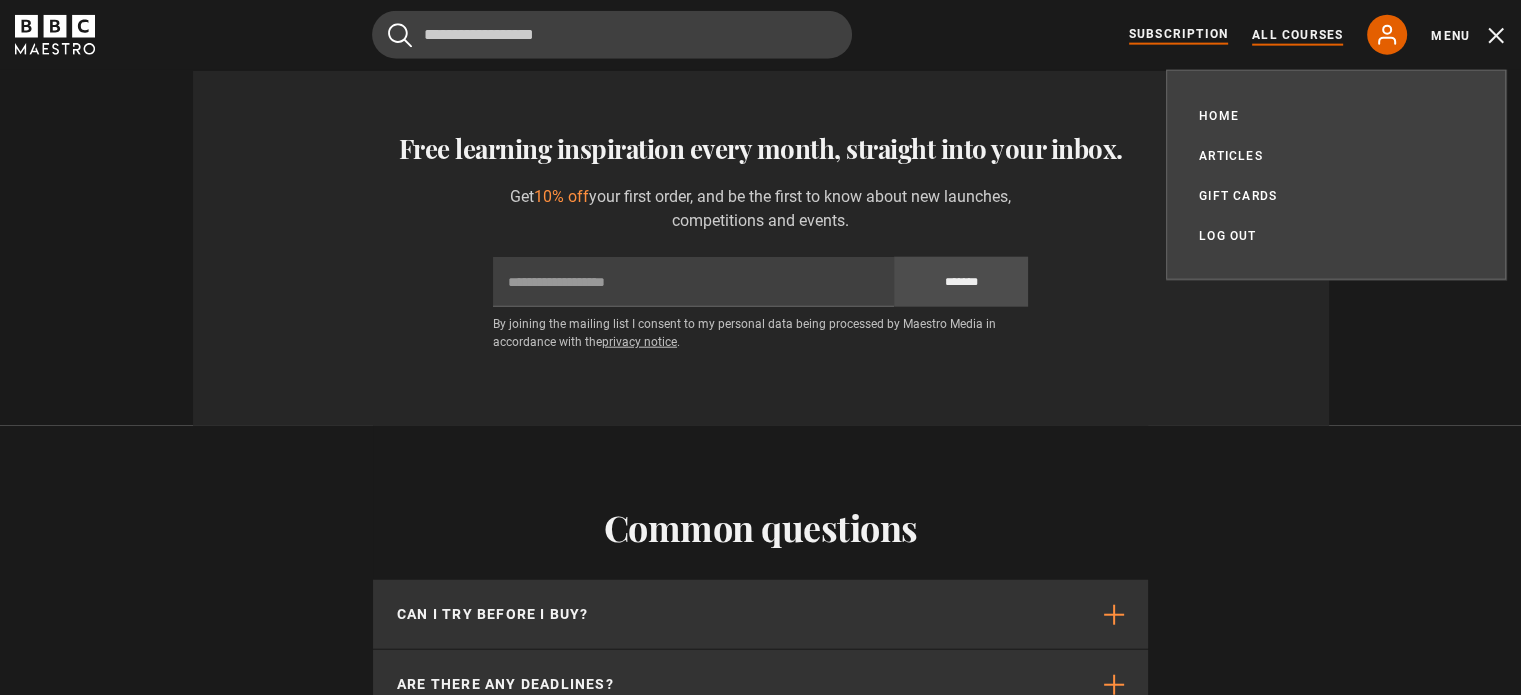 click on "All Courses" at bounding box center [1297, 35] 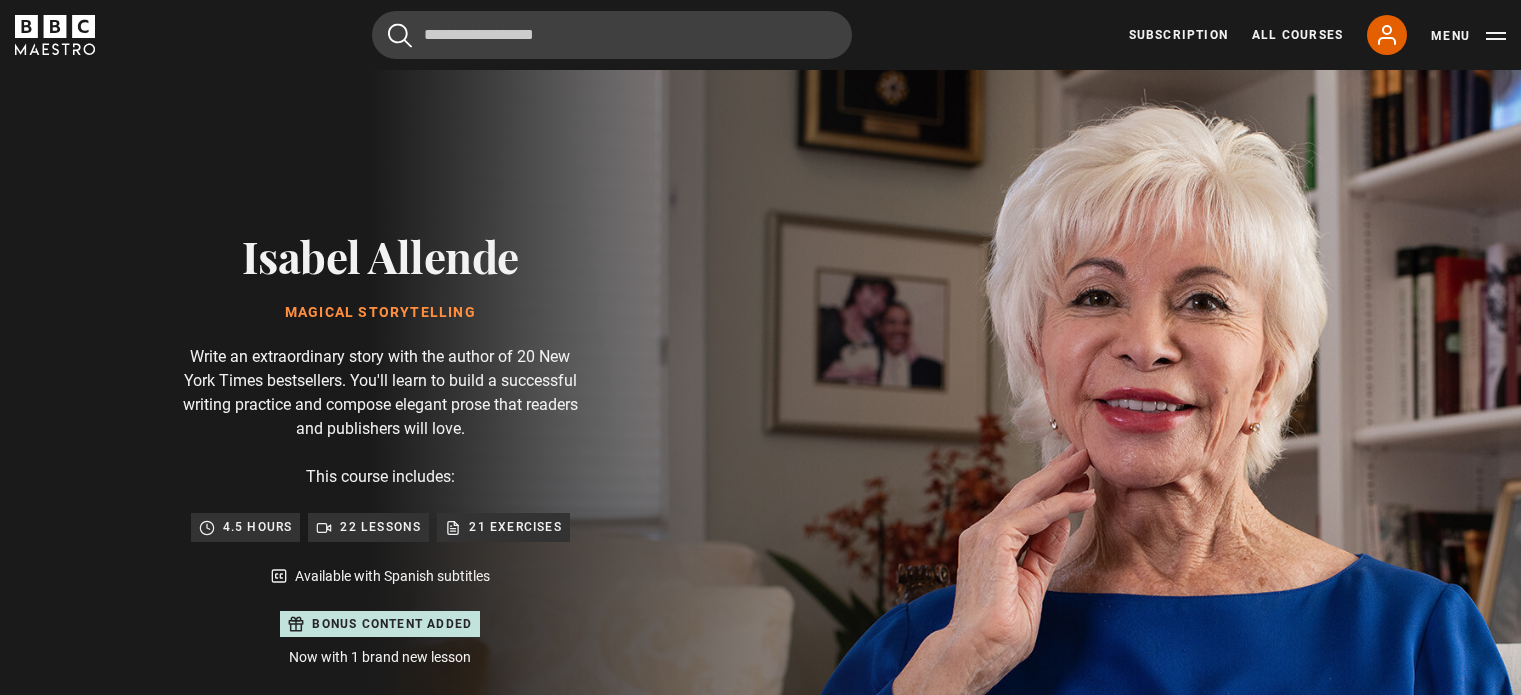 scroll, scrollTop: 0, scrollLeft: 0, axis: both 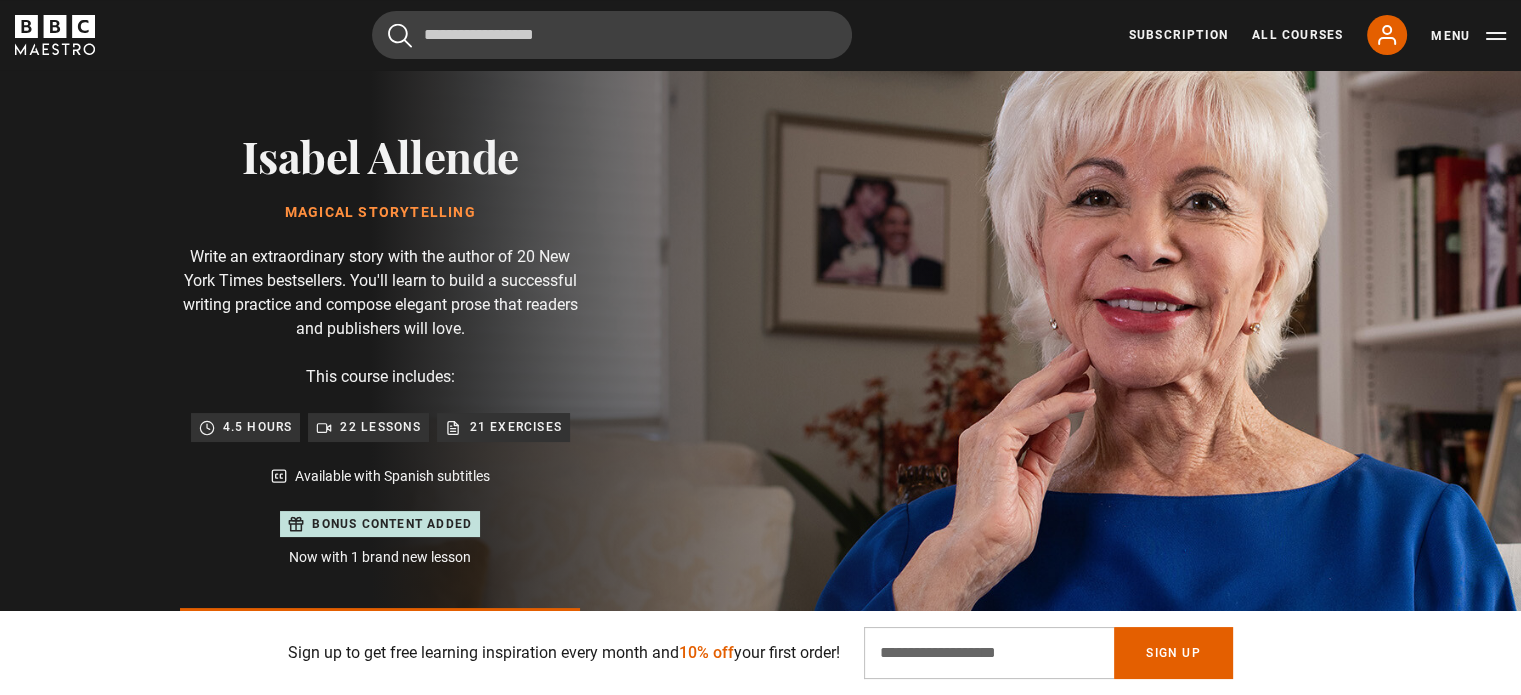 click at bounding box center (830, 429) 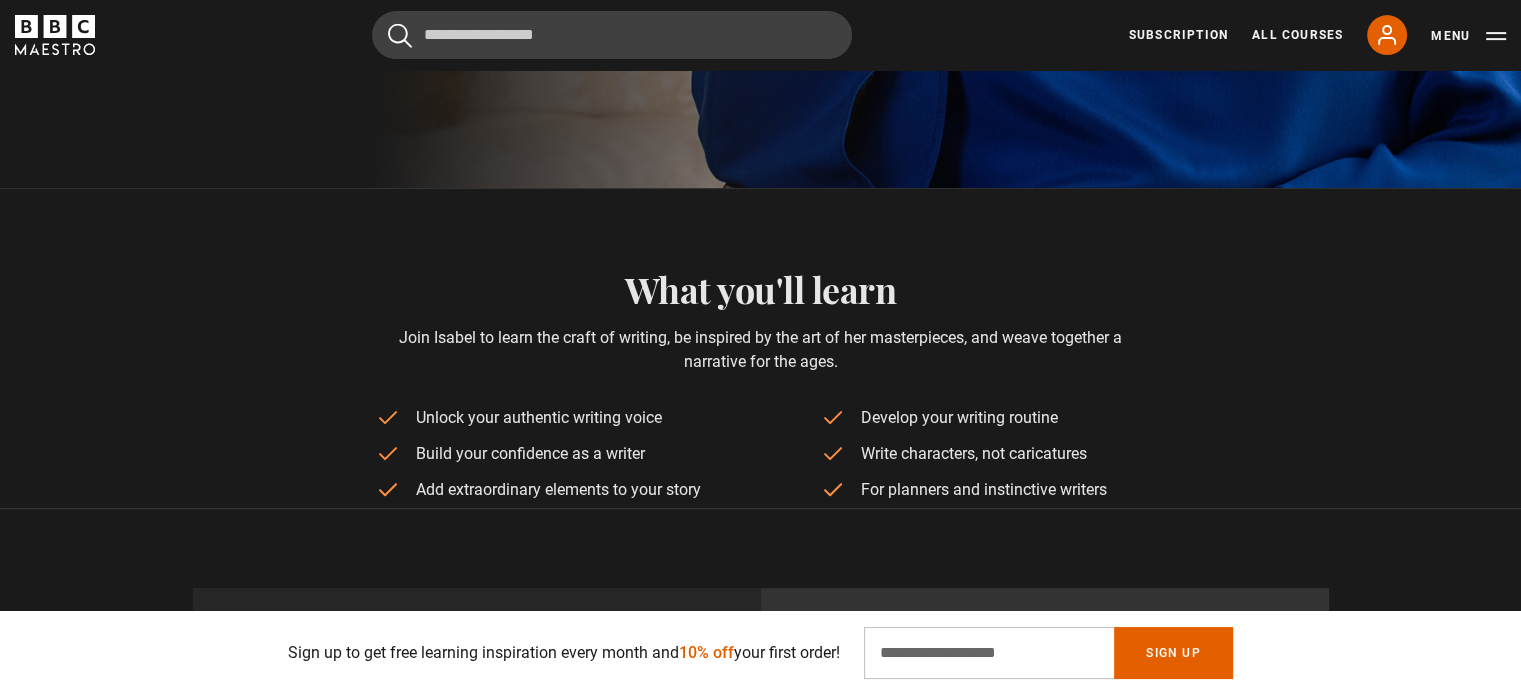 scroll, scrollTop: 988, scrollLeft: 0, axis: vertical 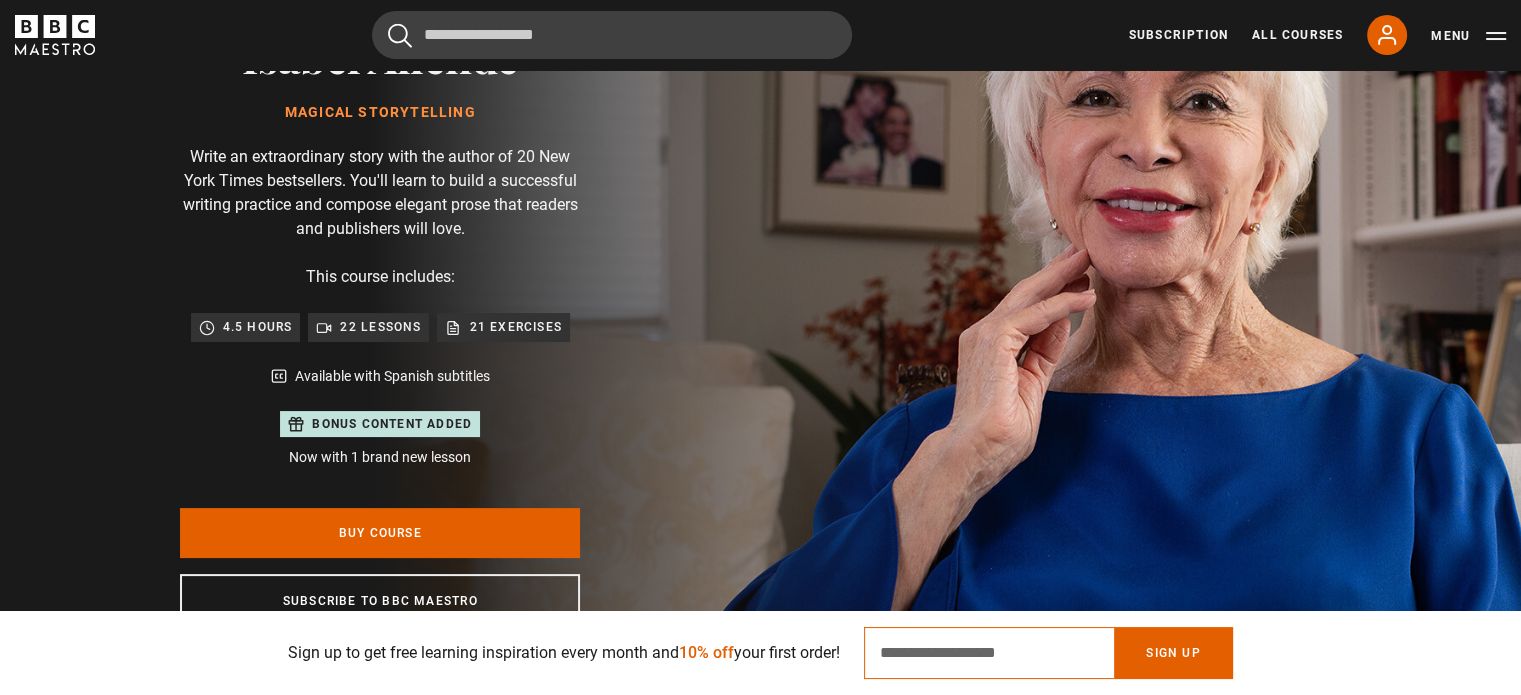 click on "Email Address" at bounding box center (989, 653) 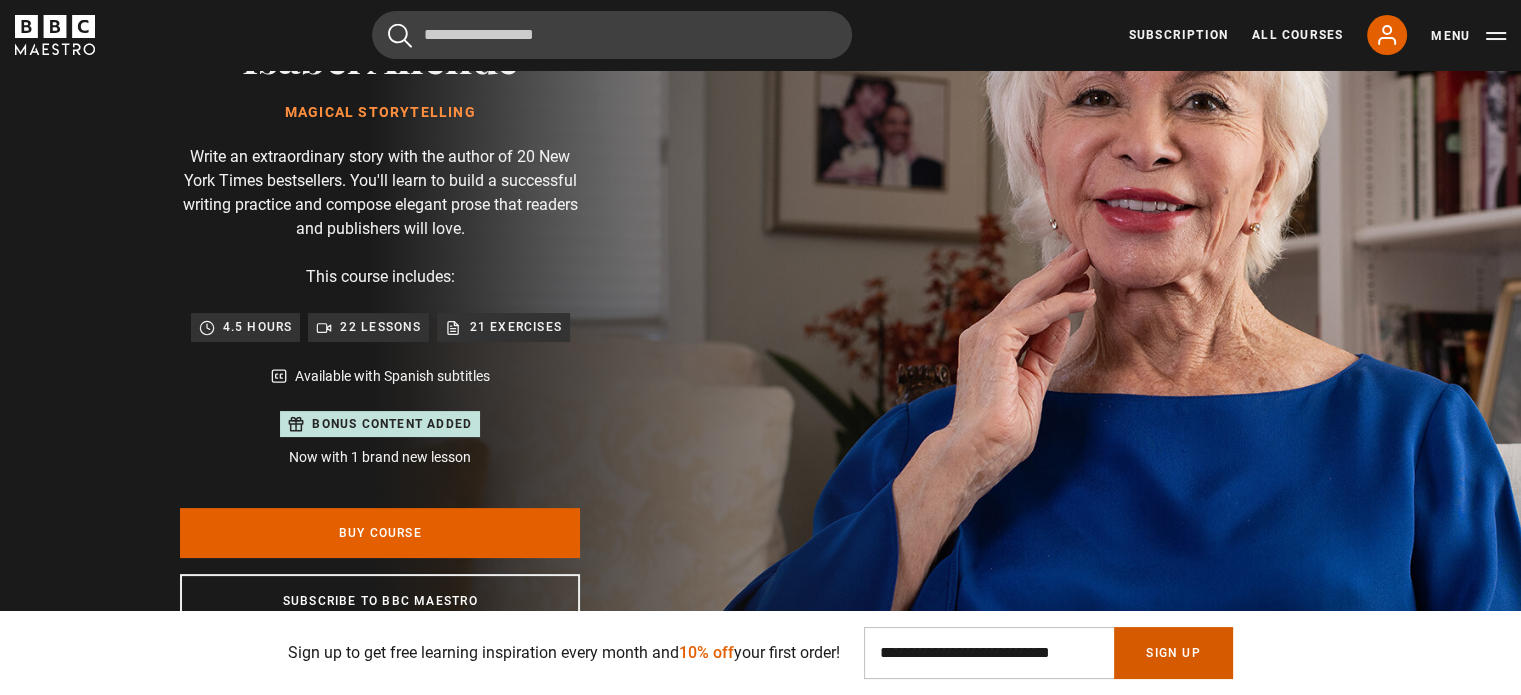 click on "Sign Up" at bounding box center (1173, 653) 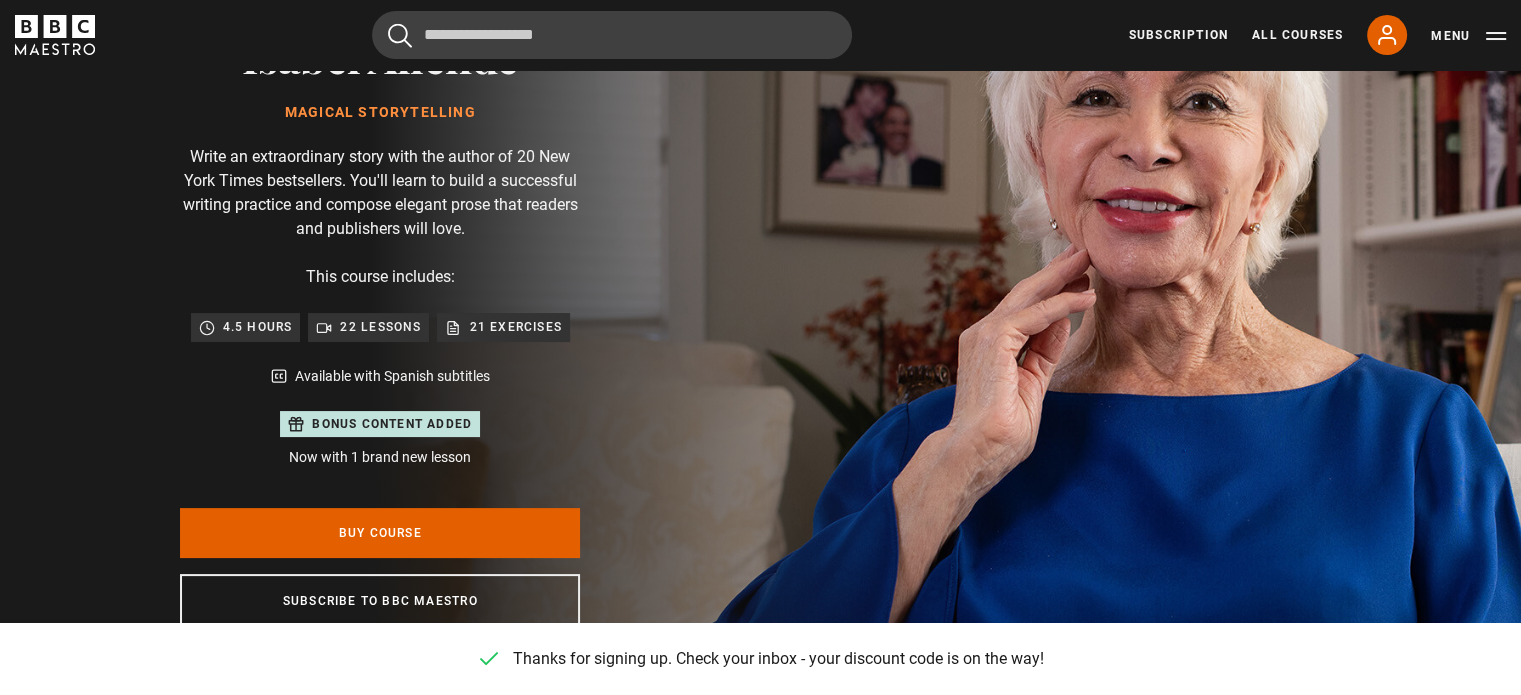 scroll, scrollTop: 0, scrollLeft: 261, axis: horizontal 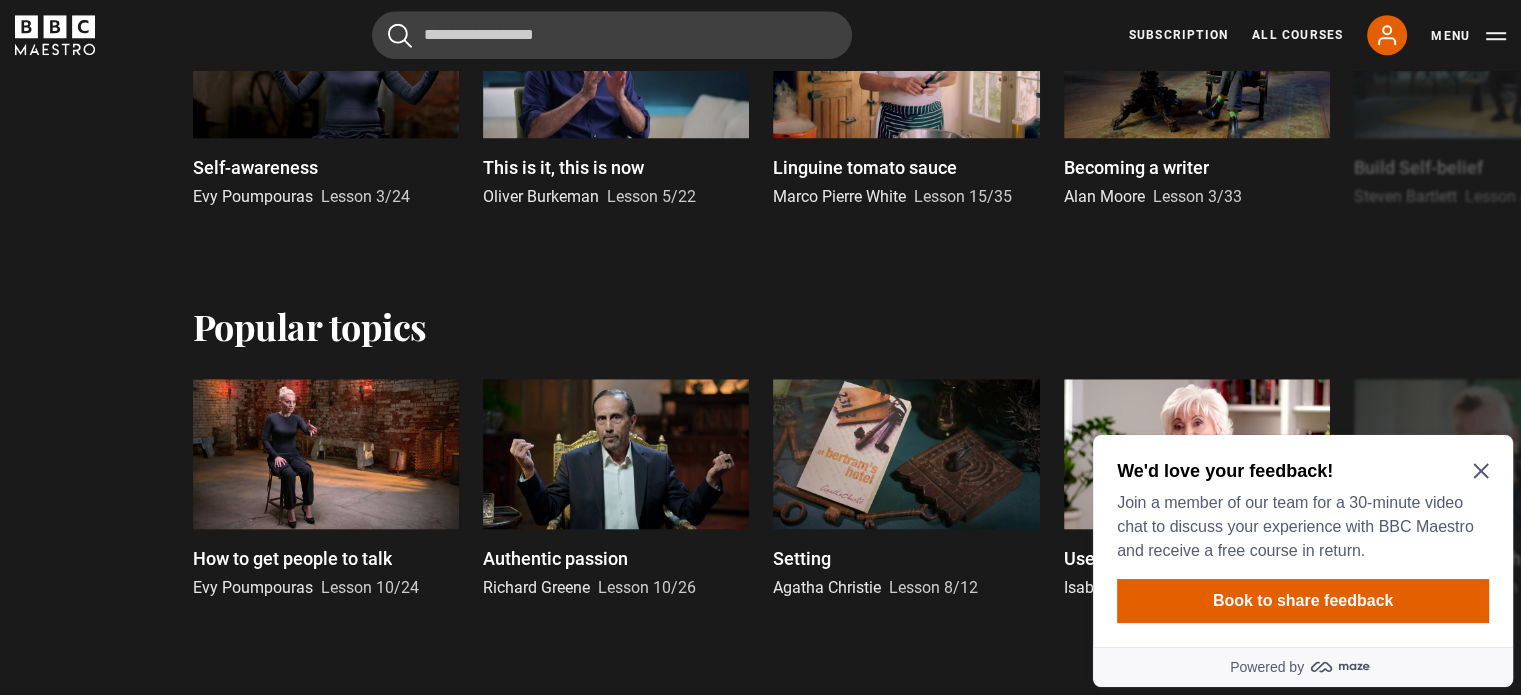 click 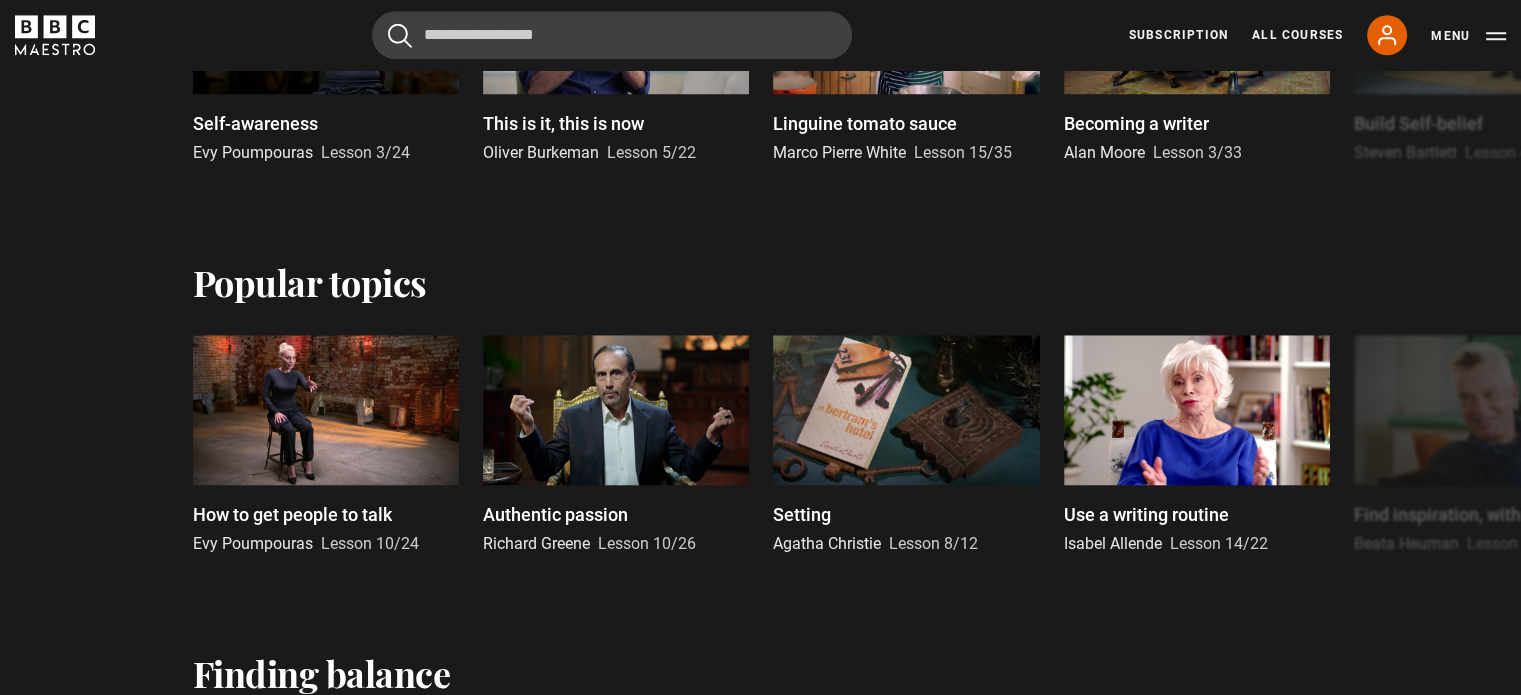 scroll, scrollTop: 1700, scrollLeft: 0, axis: vertical 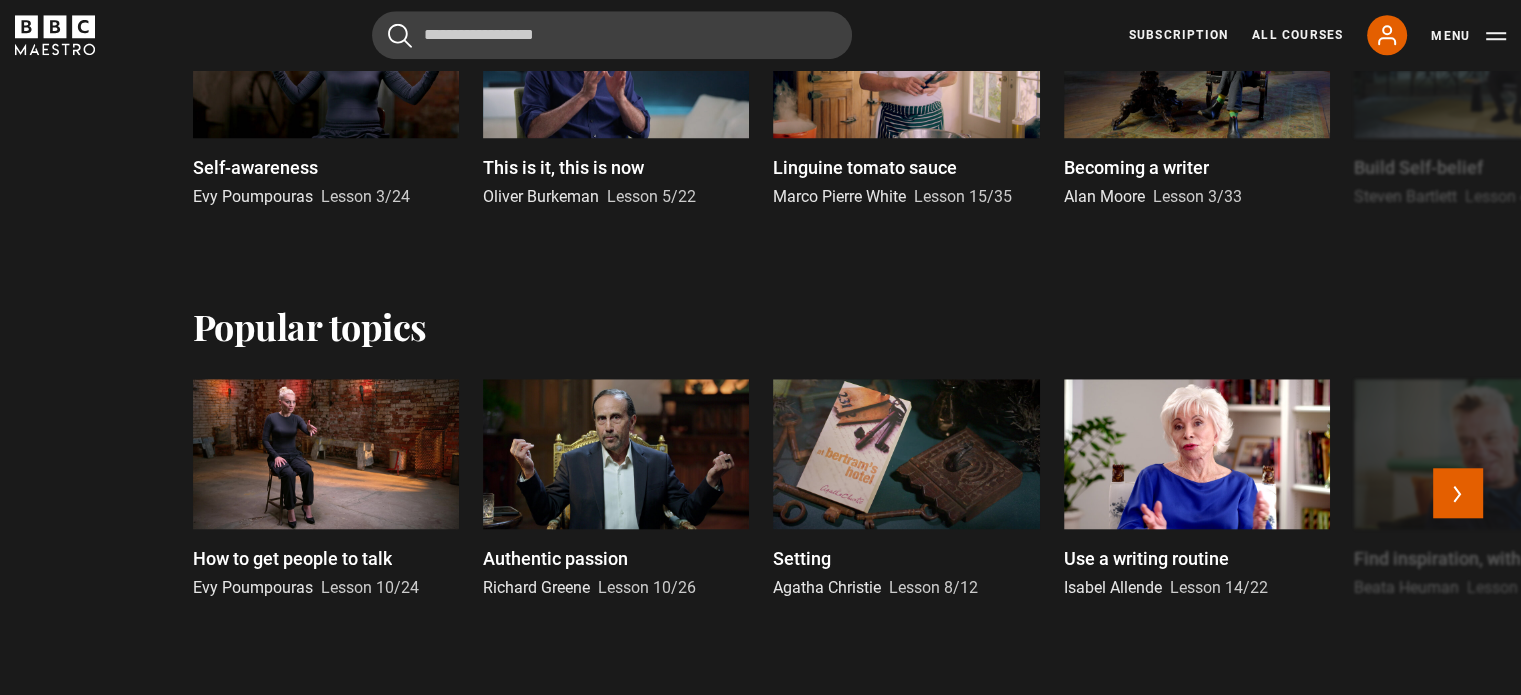click at bounding box center [1197, 454] 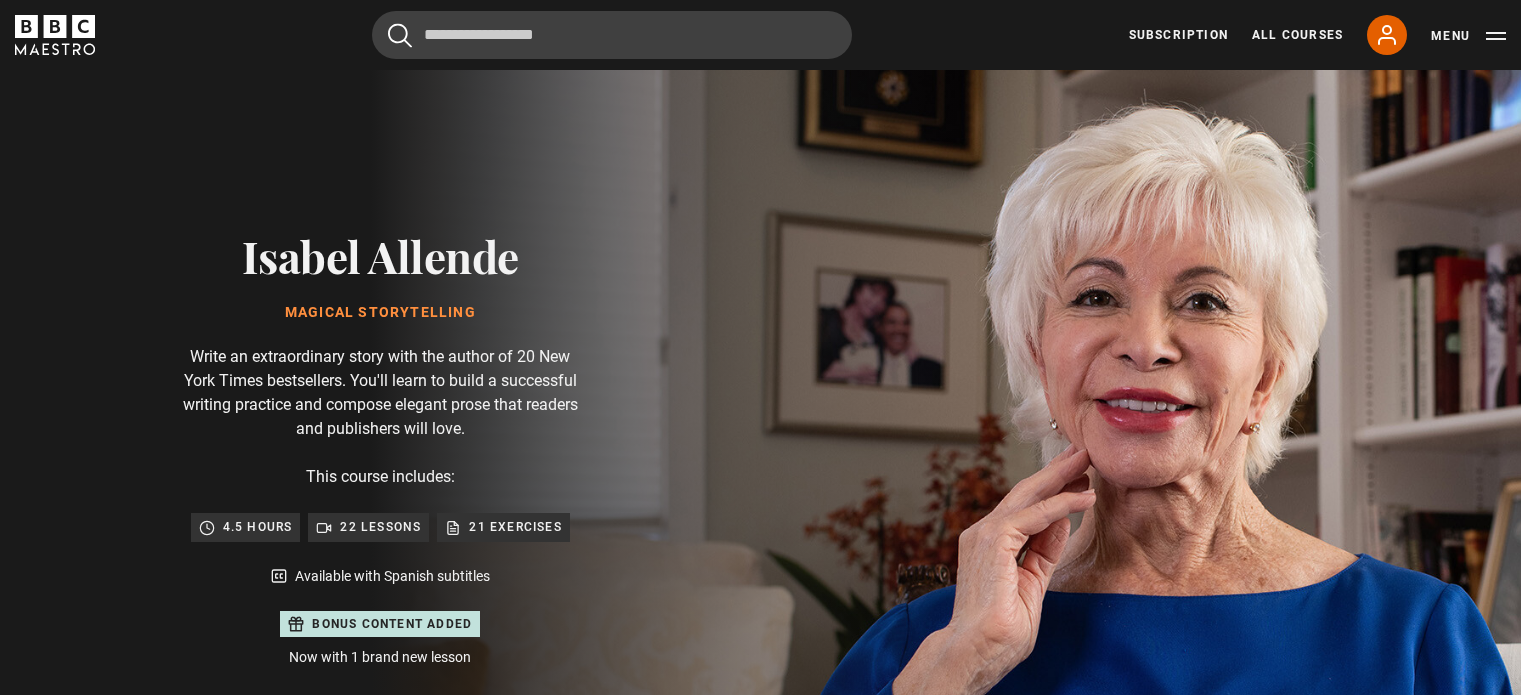 scroll, scrollTop: 0, scrollLeft: 0, axis: both 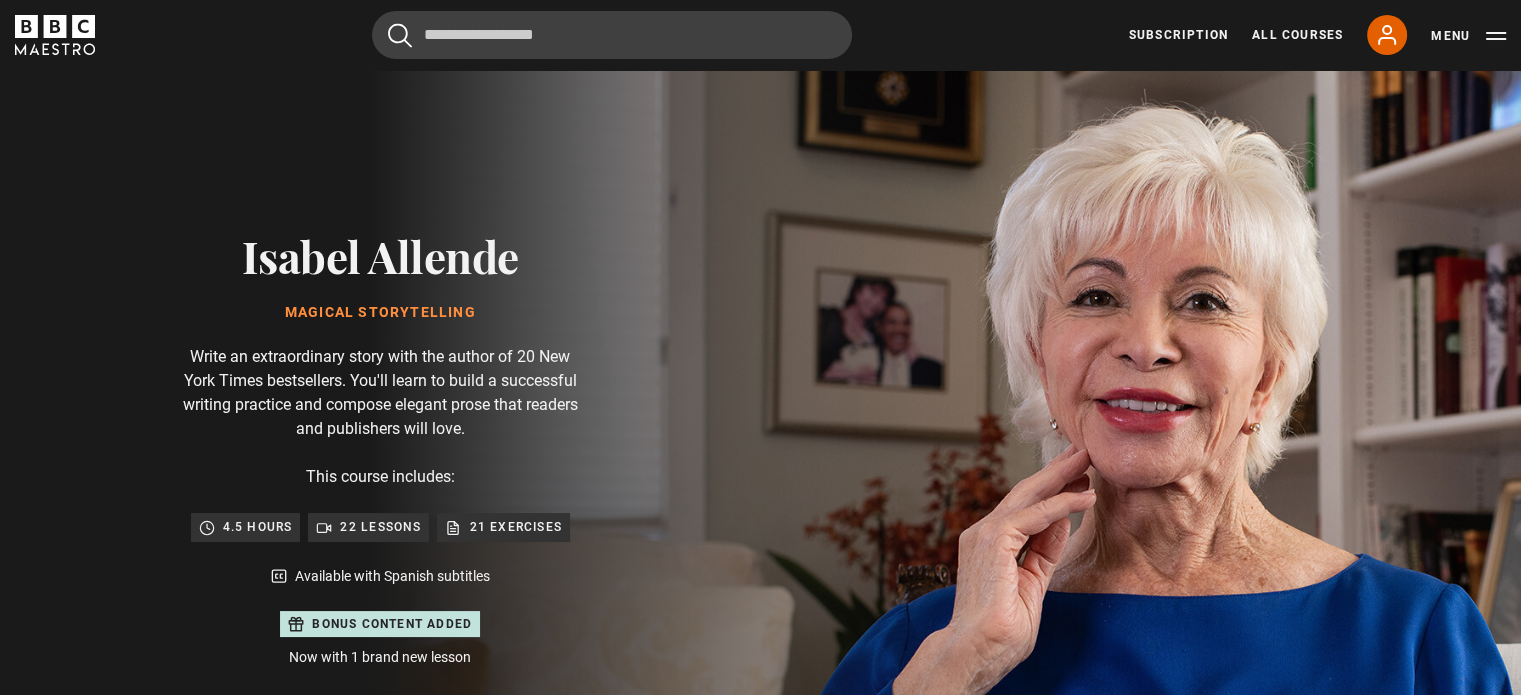 click on "Menu" at bounding box center (1468, 35) 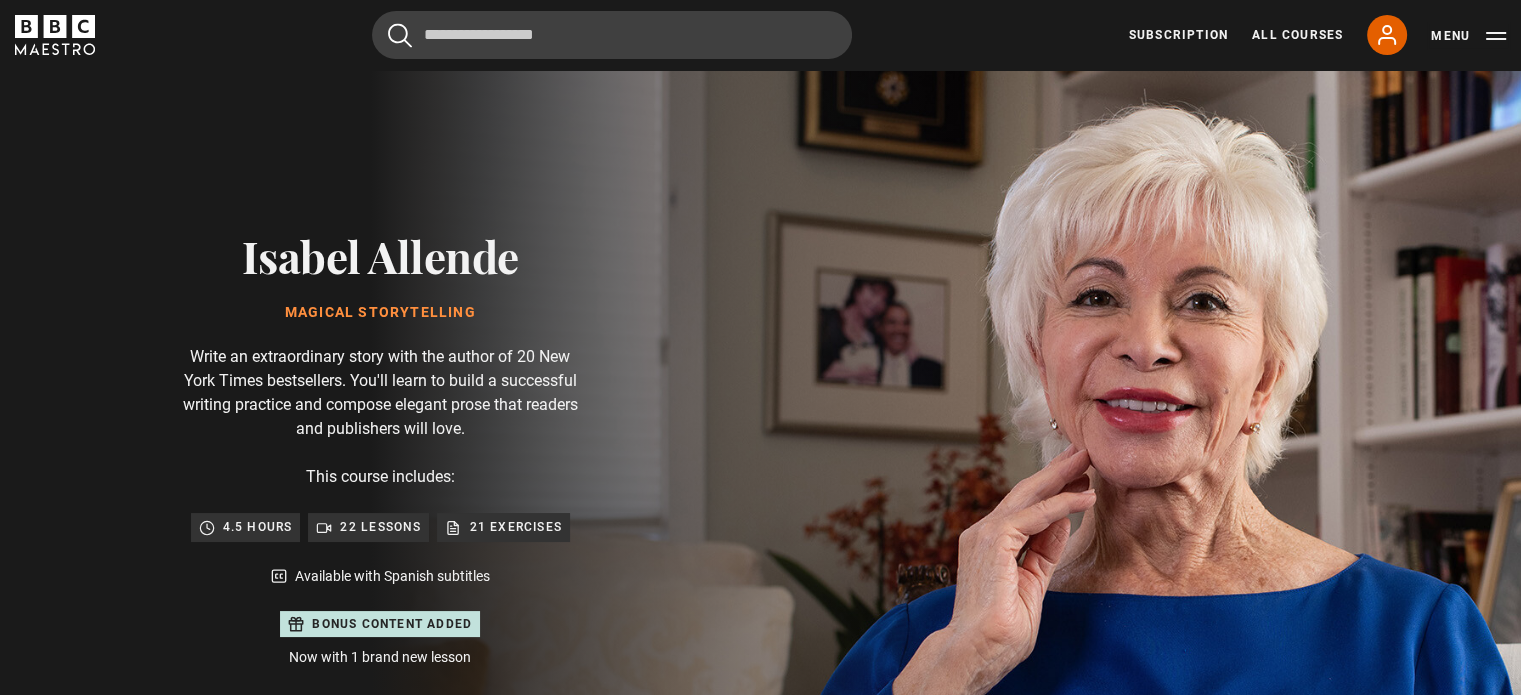 click on "Menu" at bounding box center (1468, 36) 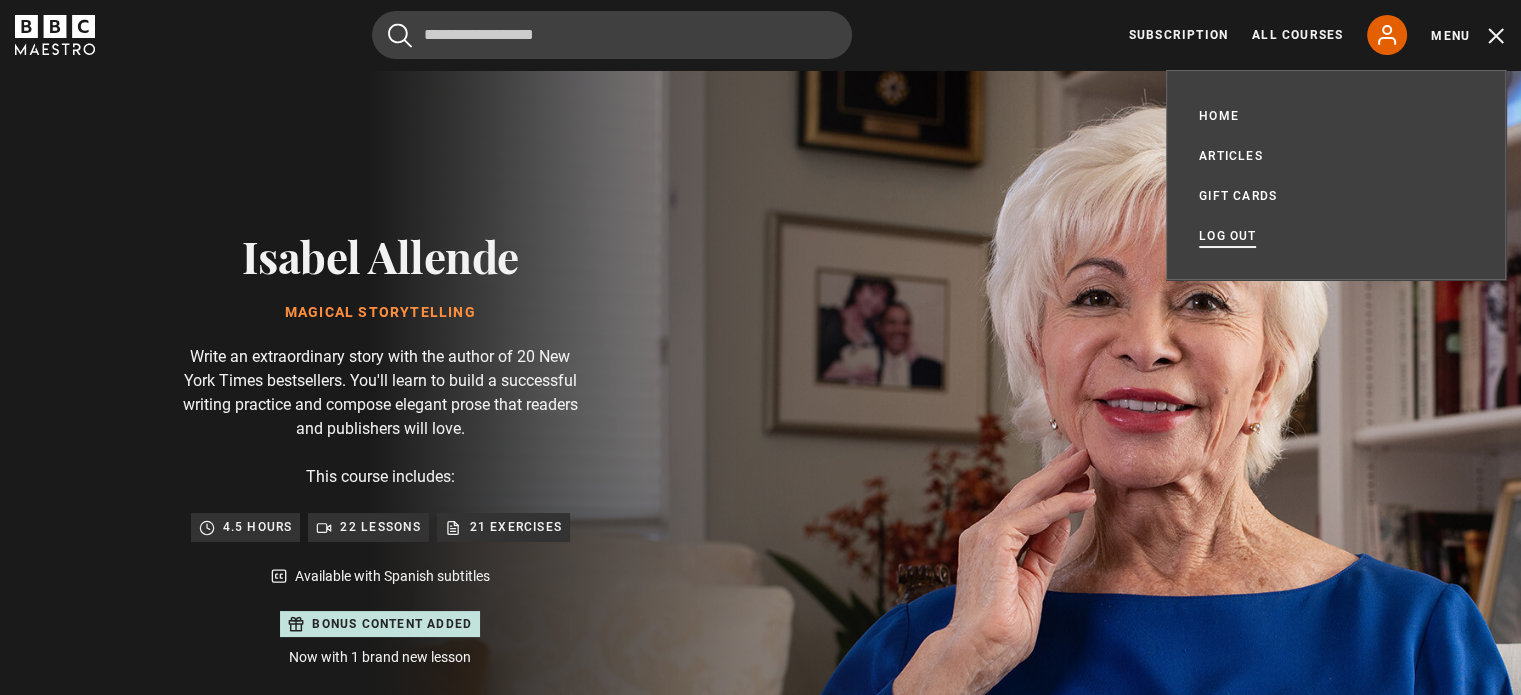 click on "Log out" at bounding box center [1227, 236] 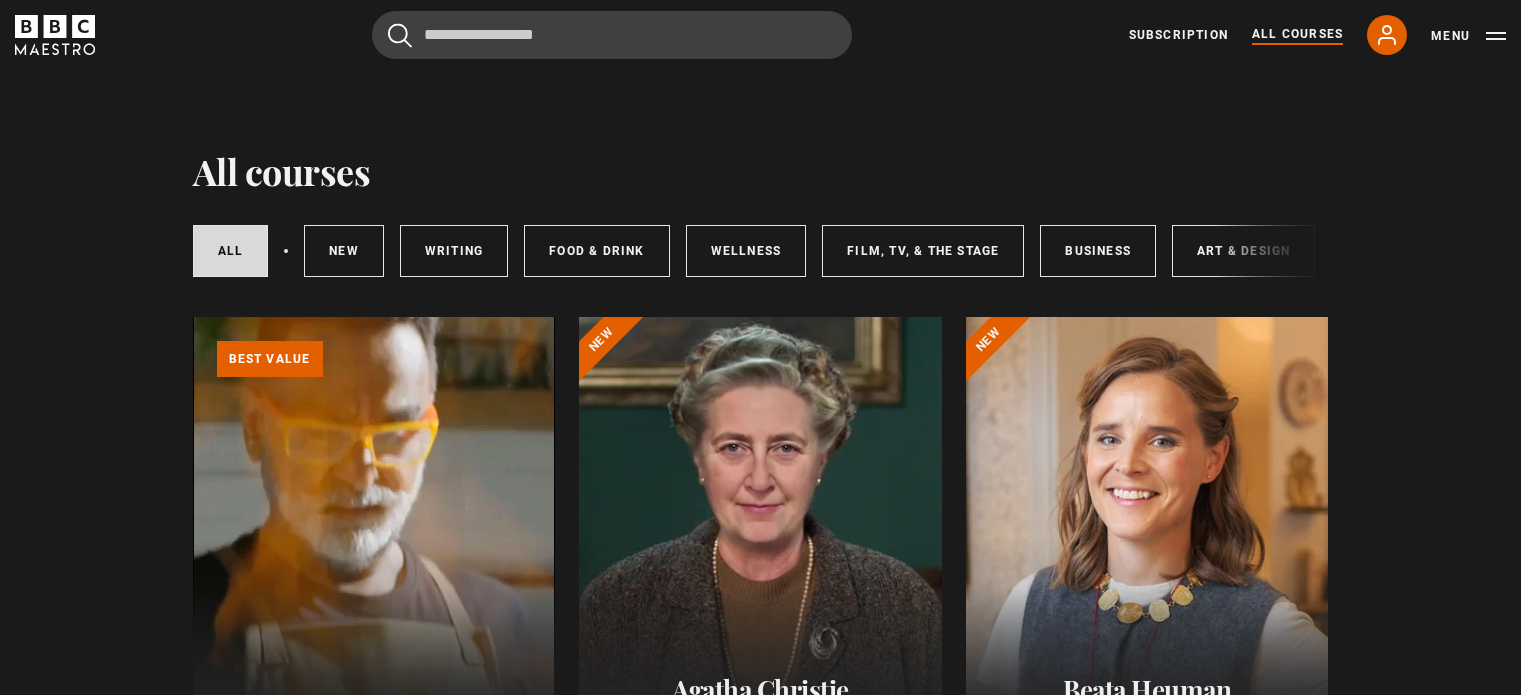 scroll, scrollTop: 0, scrollLeft: 0, axis: both 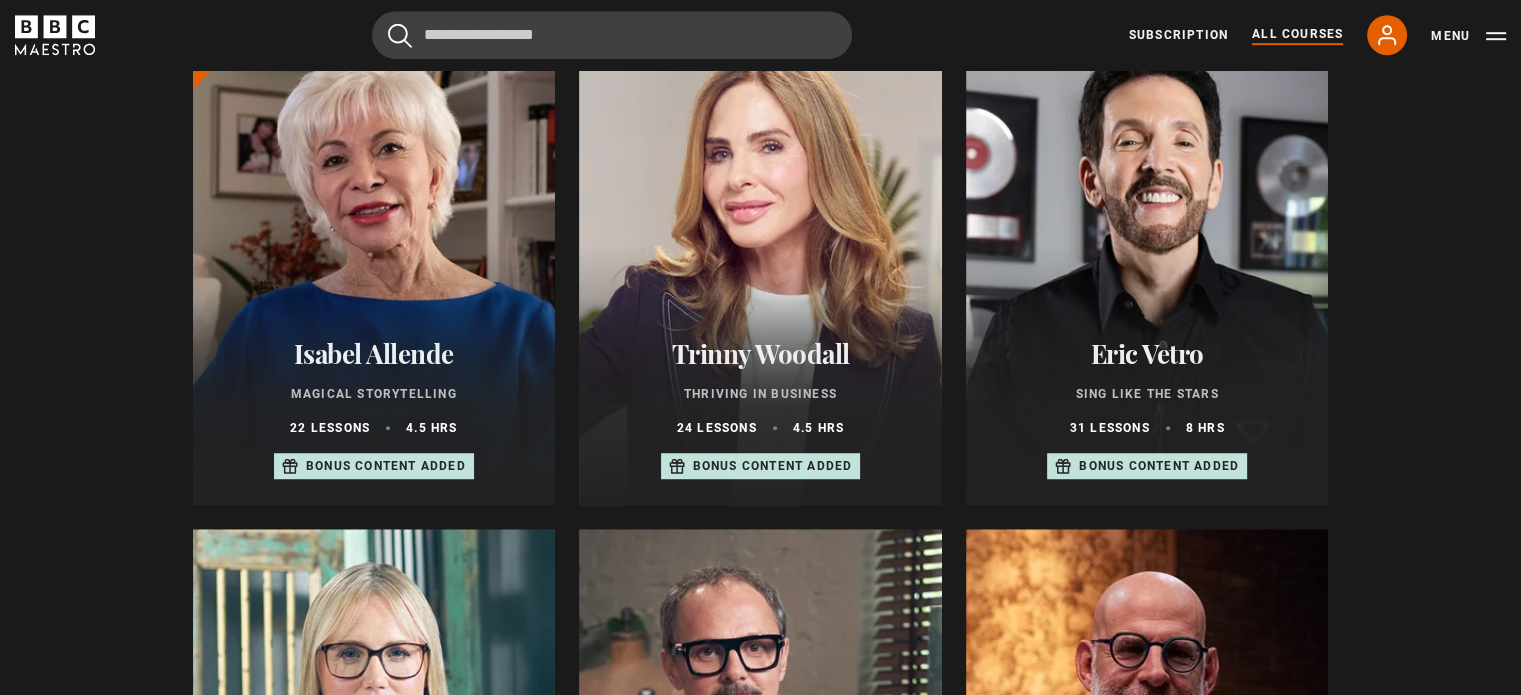 click at bounding box center [374, 265] 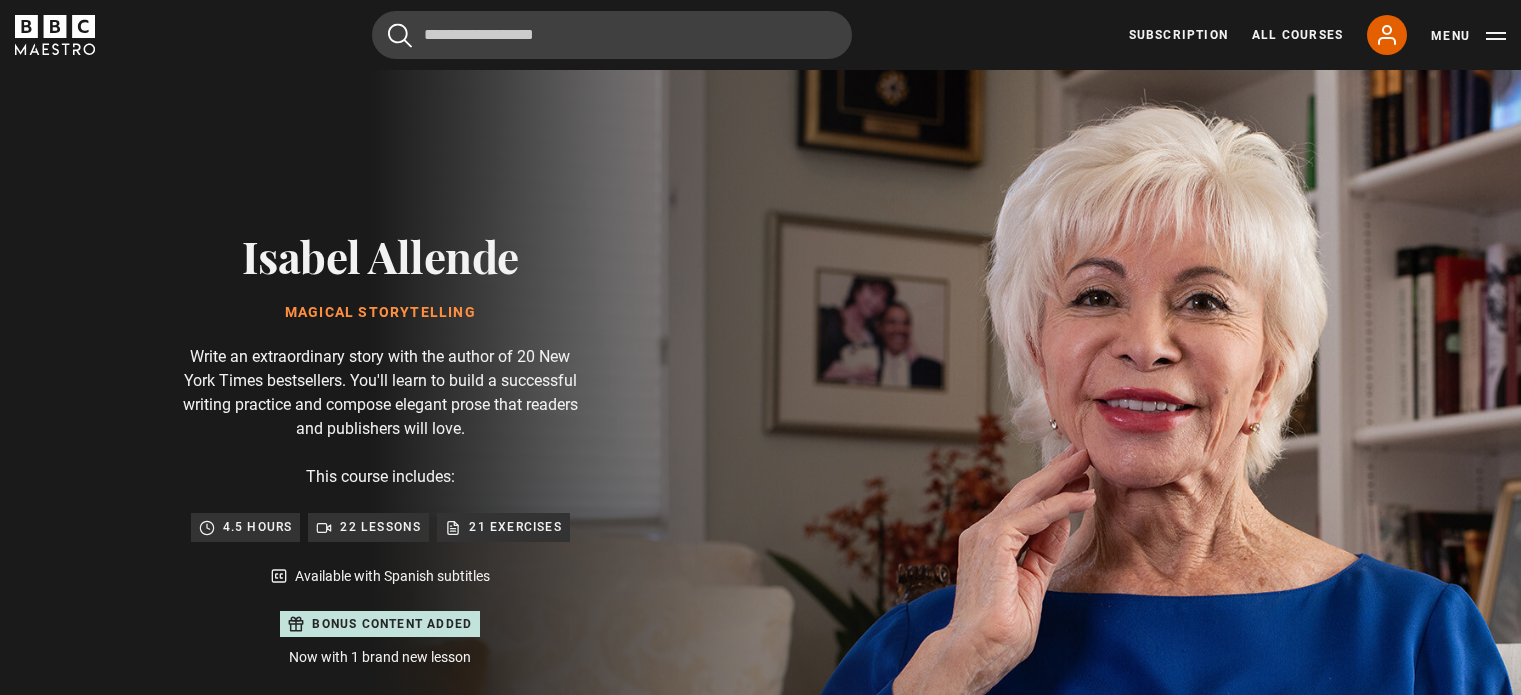 scroll, scrollTop: 0, scrollLeft: 0, axis: both 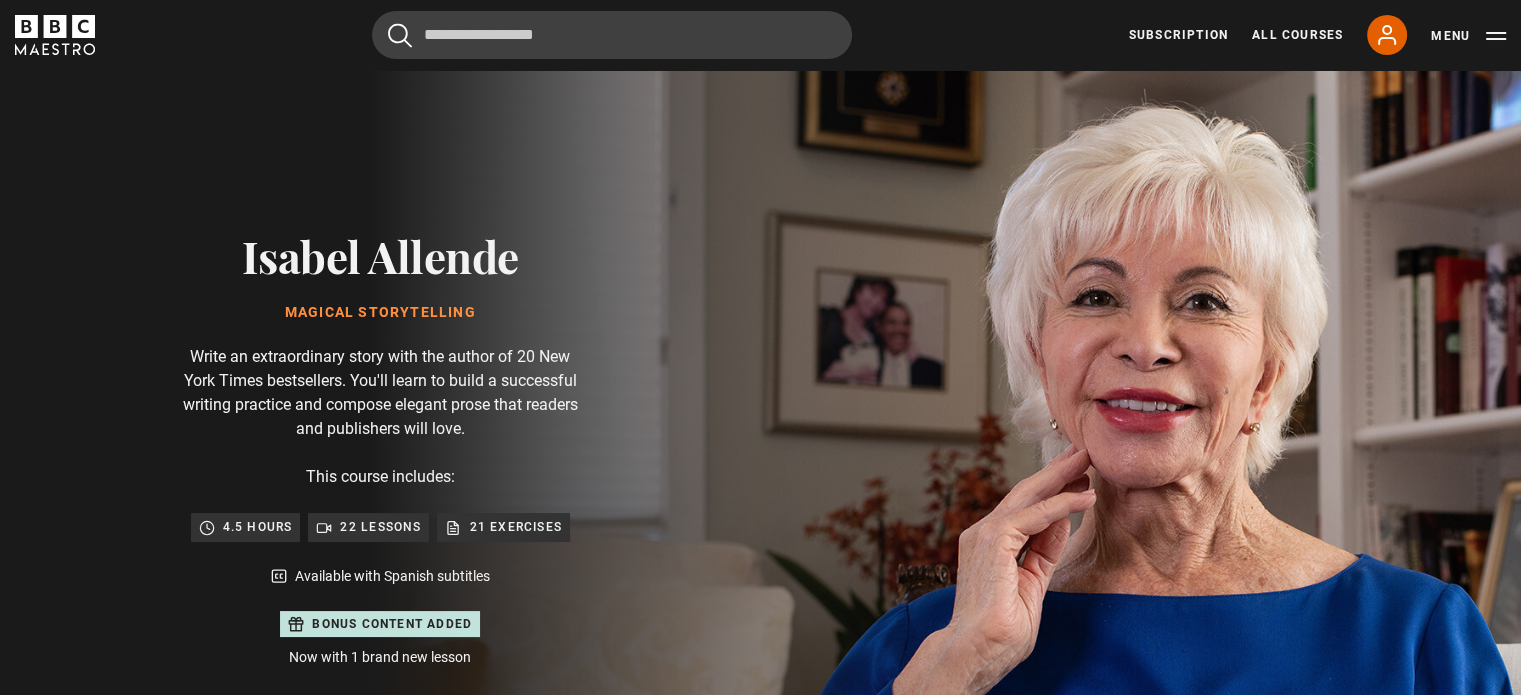 drag, startPoint x: 1490, startPoint y: 22, endPoint x: 1503, endPoint y: 43, distance: 24.698177 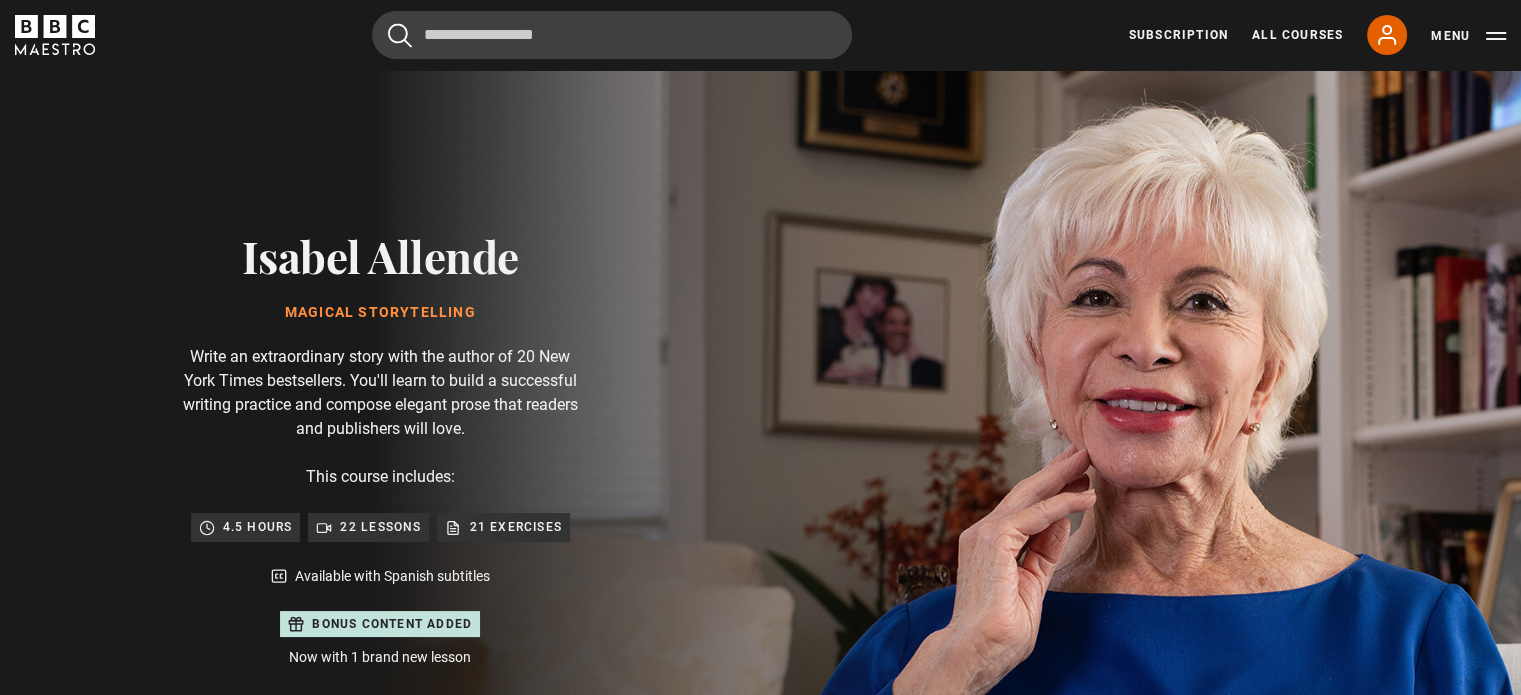click on "Menu" 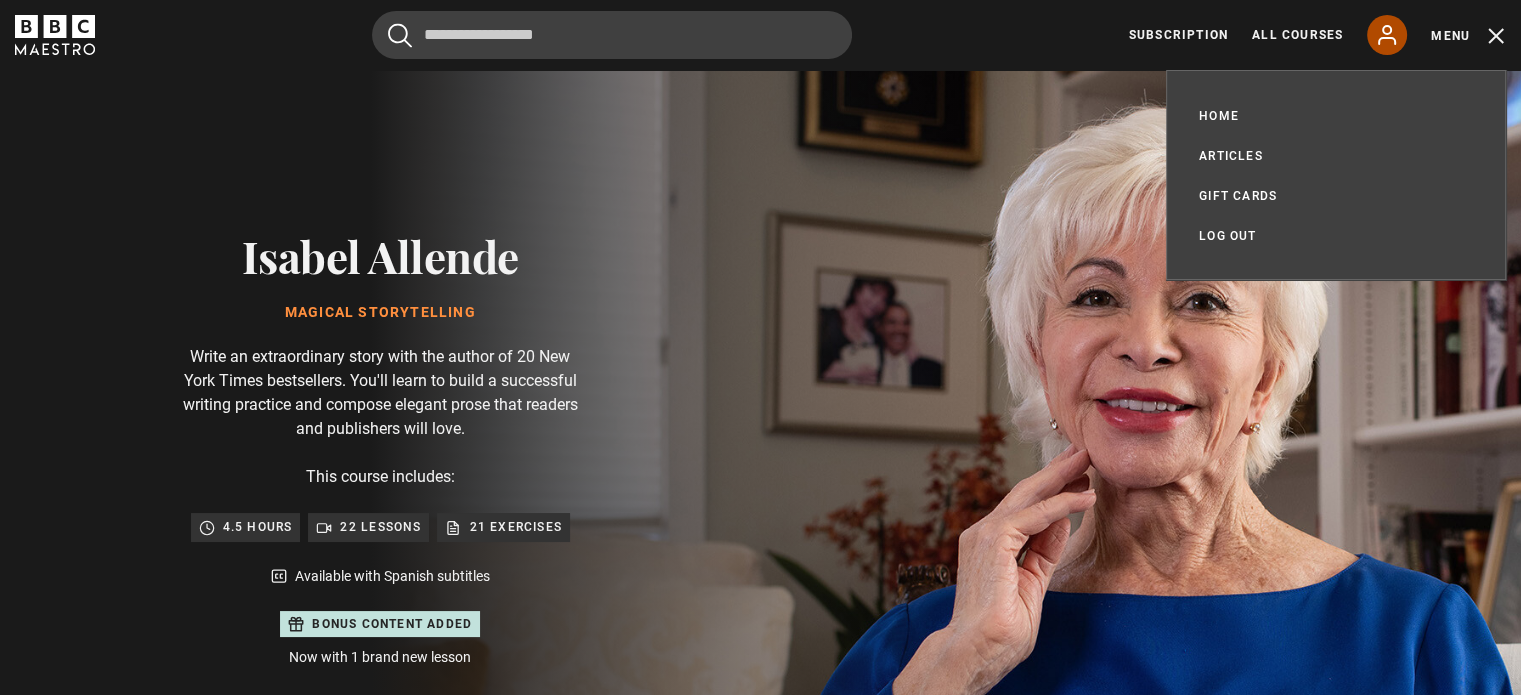 click 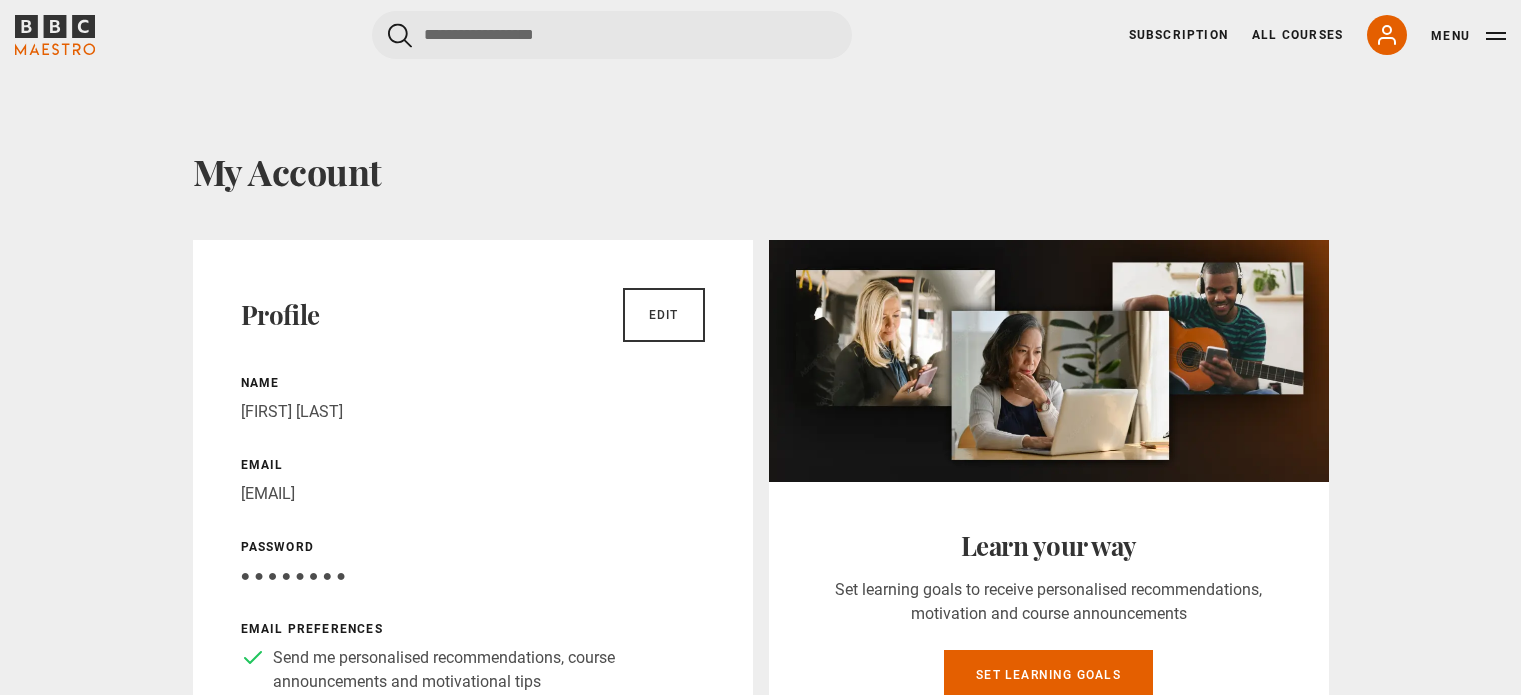 scroll, scrollTop: 0, scrollLeft: 0, axis: both 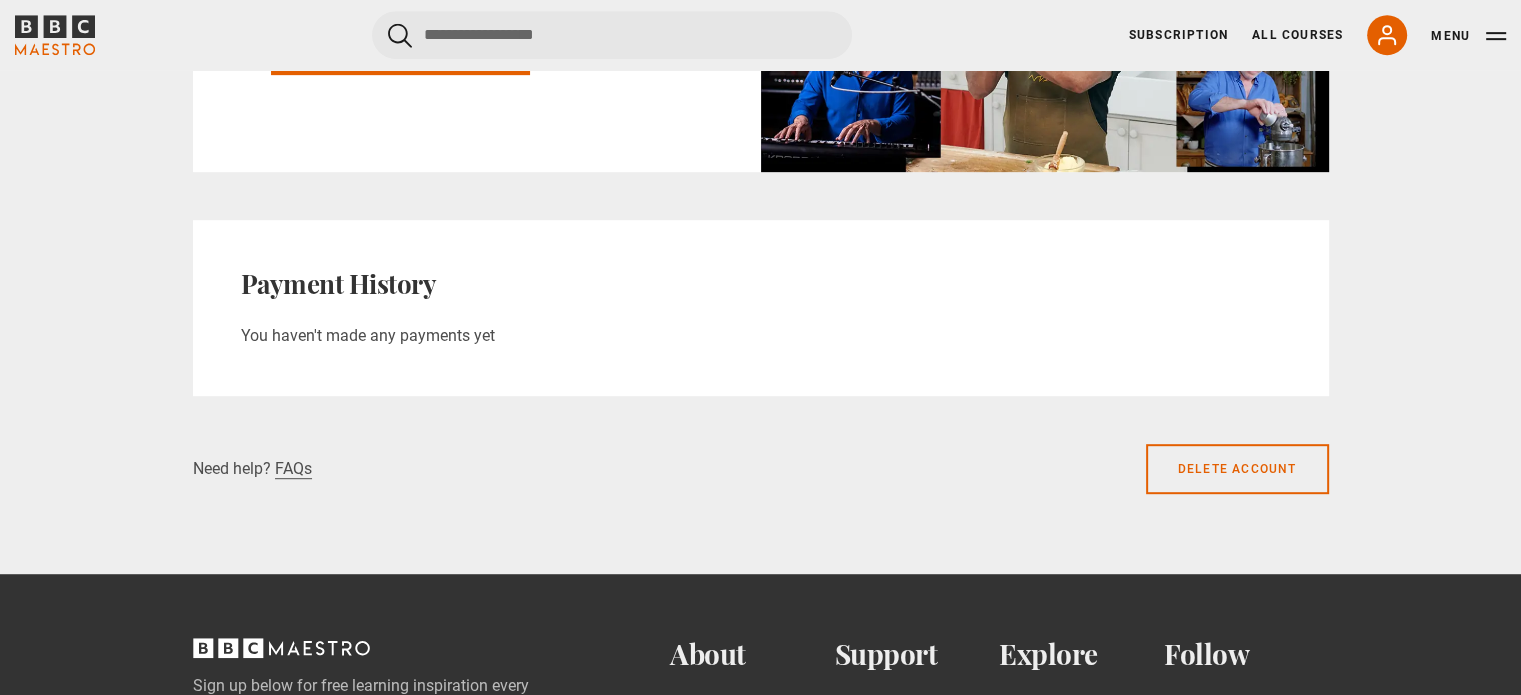 drag, startPoint x: 255, startPoint y: 335, endPoint x: 664, endPoint y: 287, distance: 411.807 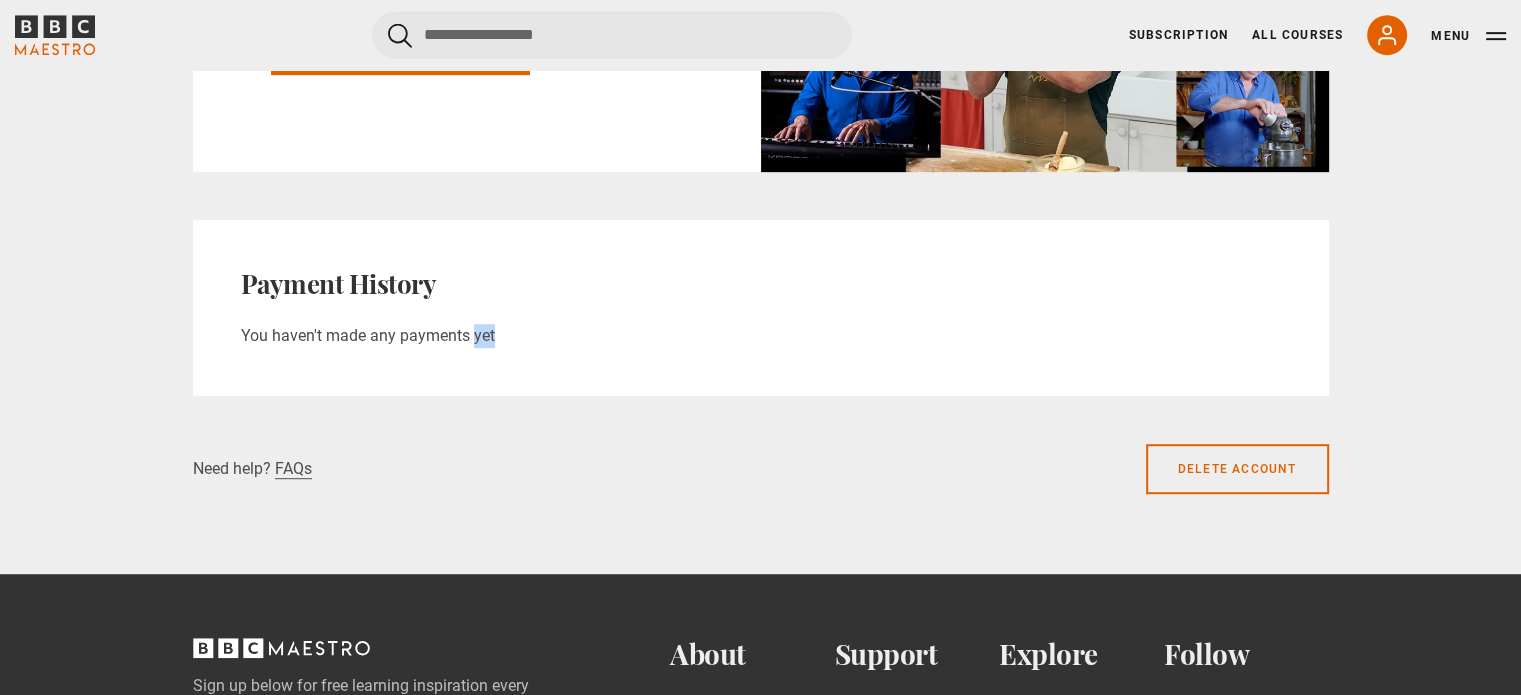 click on "You haven't made any payments yet" at bounding box center (761, 336) 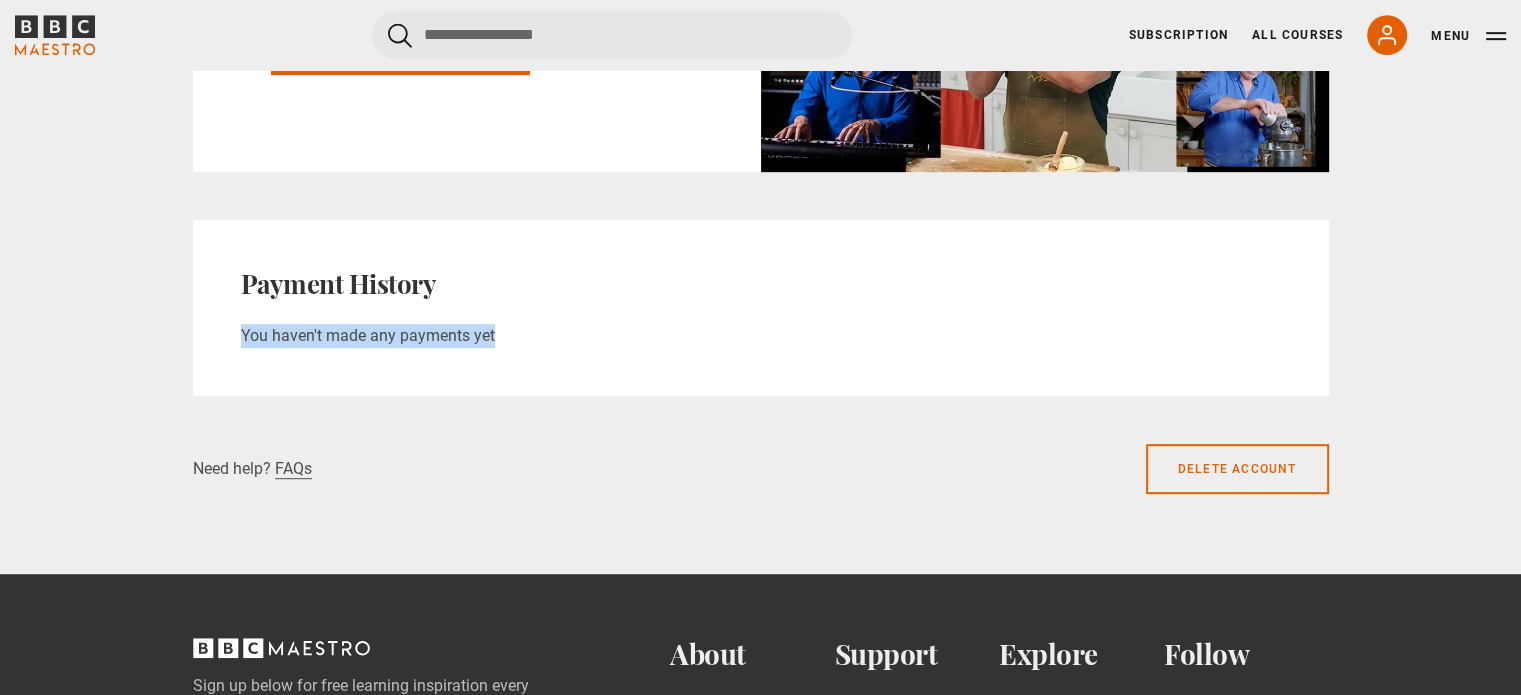 click on "You haven't made any payments yet" at bounding box center [761, 336] 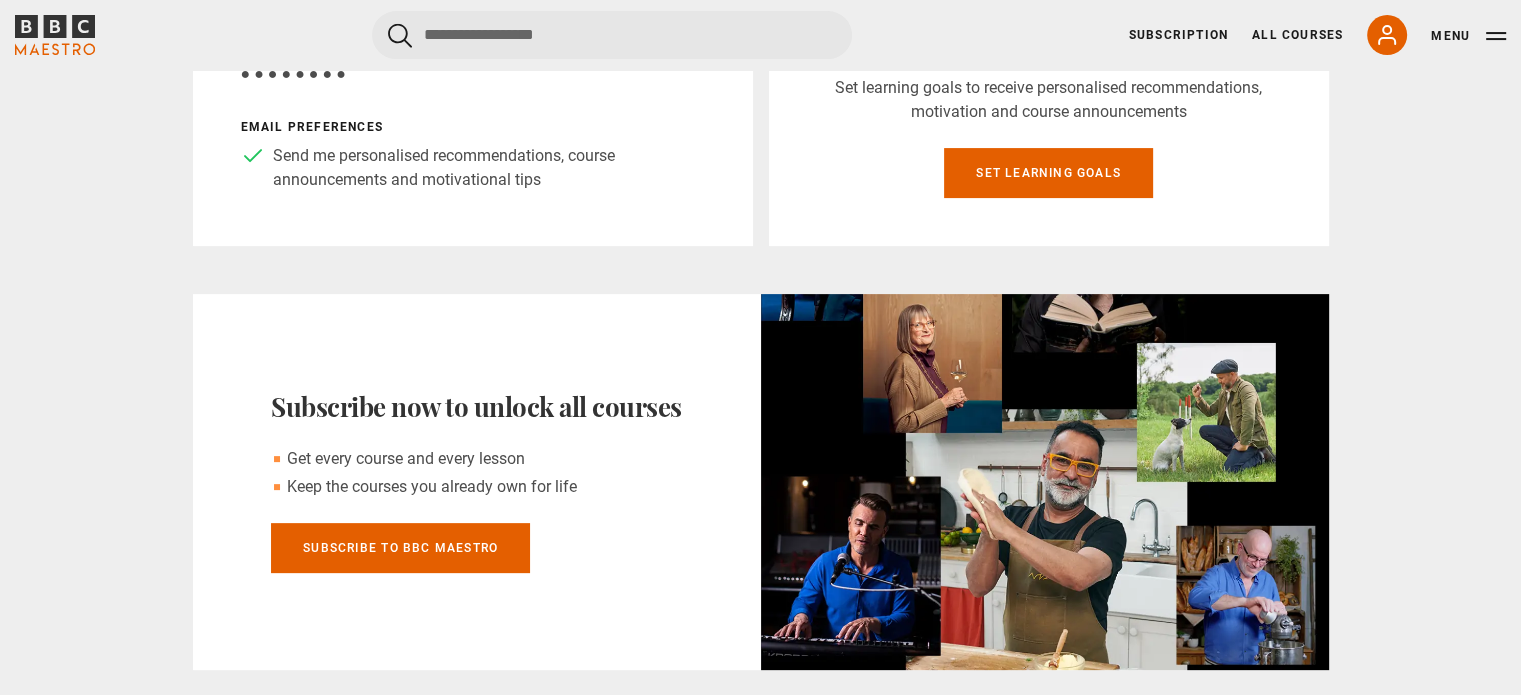 scroll, scrollTop: 500, scrollLeft: 0, axis: vertical 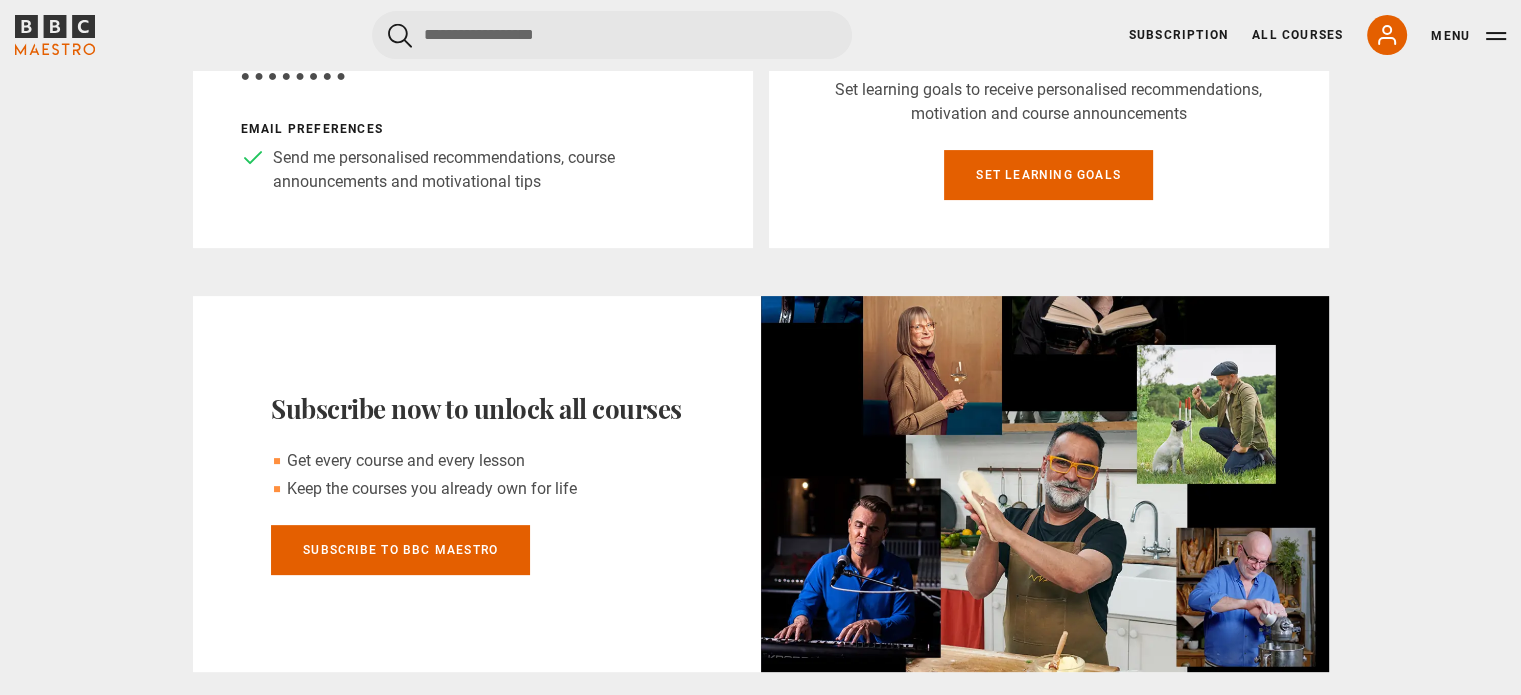 click on "Subscription
All Courses
My Account
Search
Menu" at bounding box center [1317, 35] 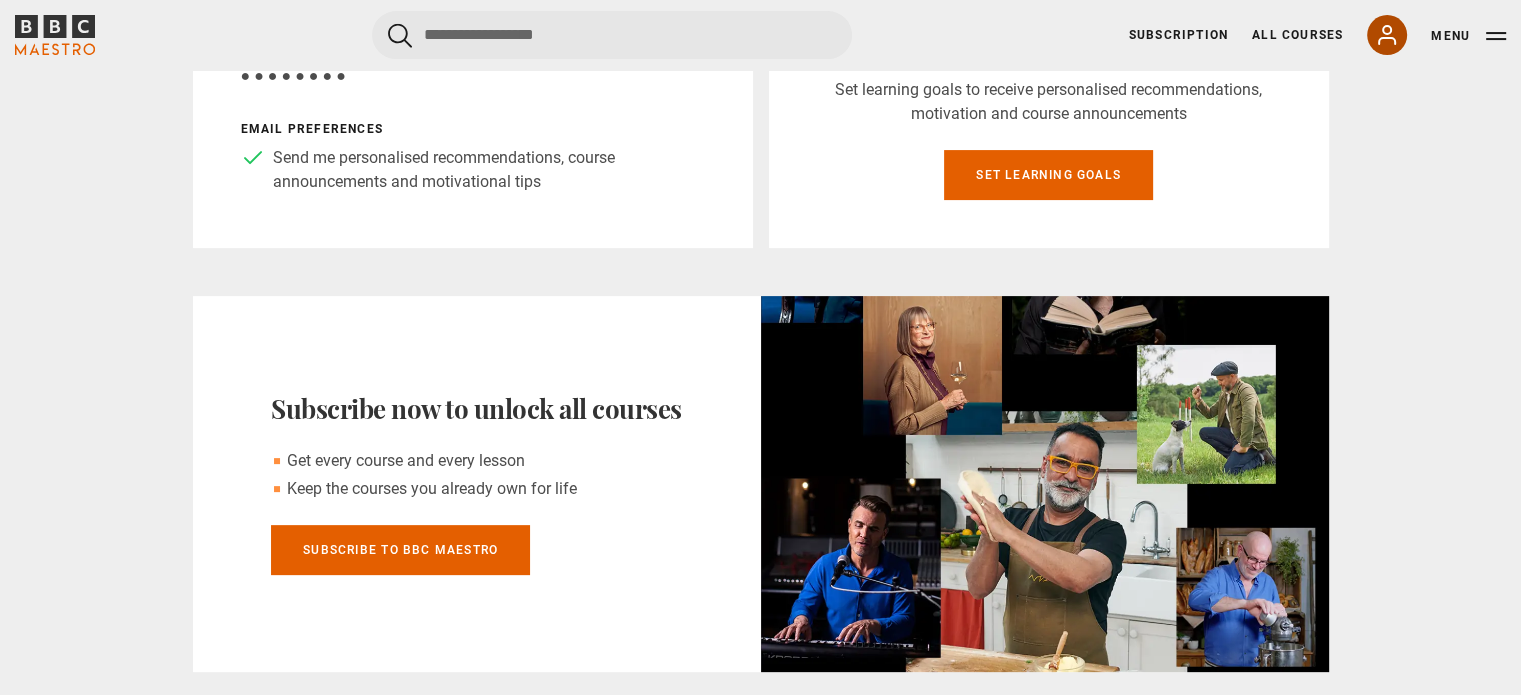 click on "My Account" at bounding box center [1387, 35] 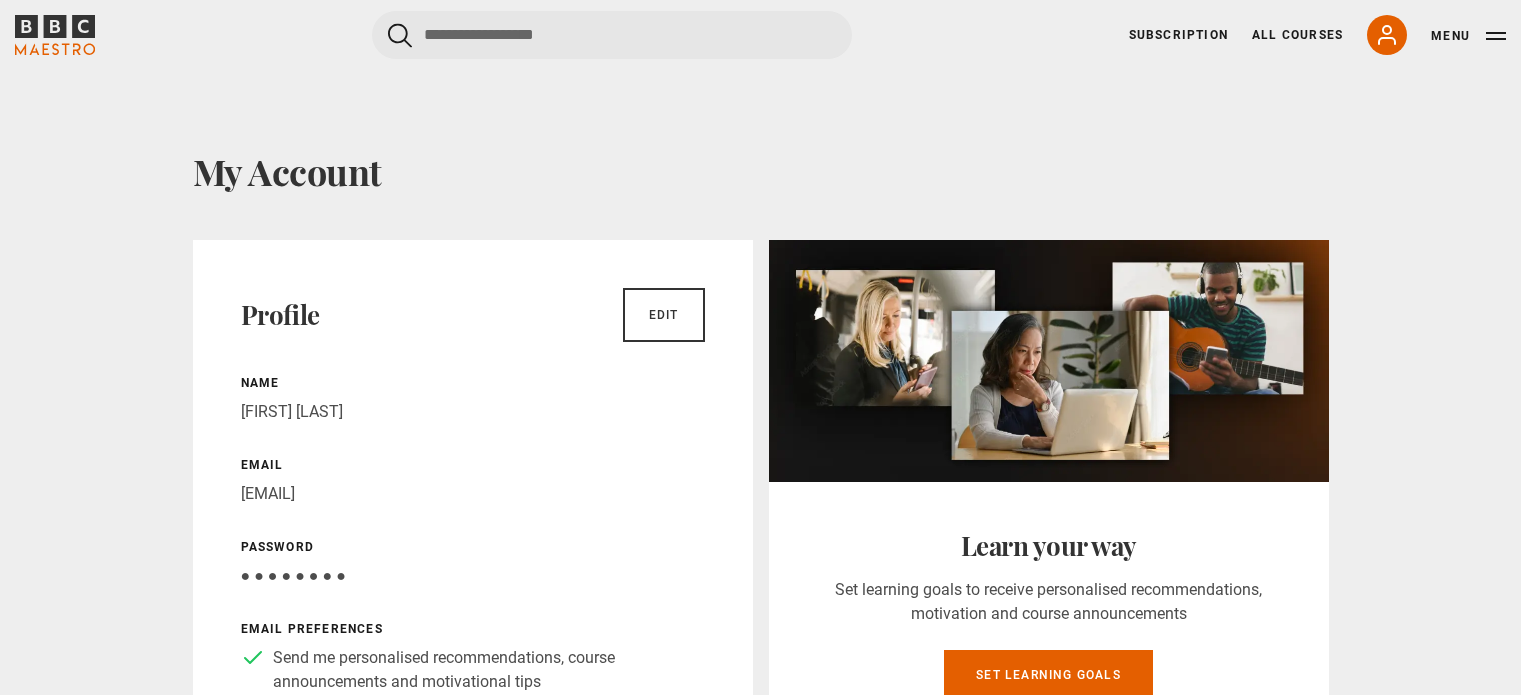 scroll, scrollTop: 0, scrollLeft: 0, axis: both 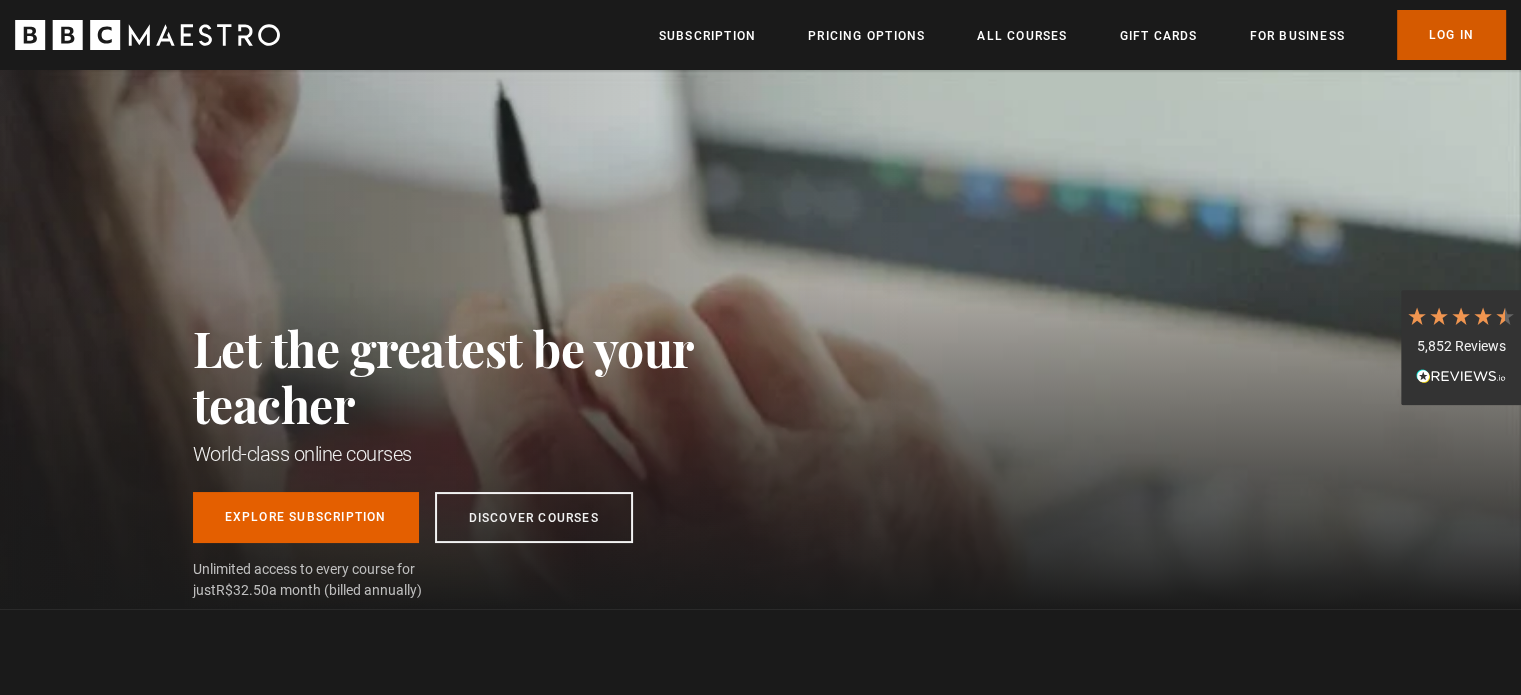 click on "Log In" at bounding box center [1451, 35] 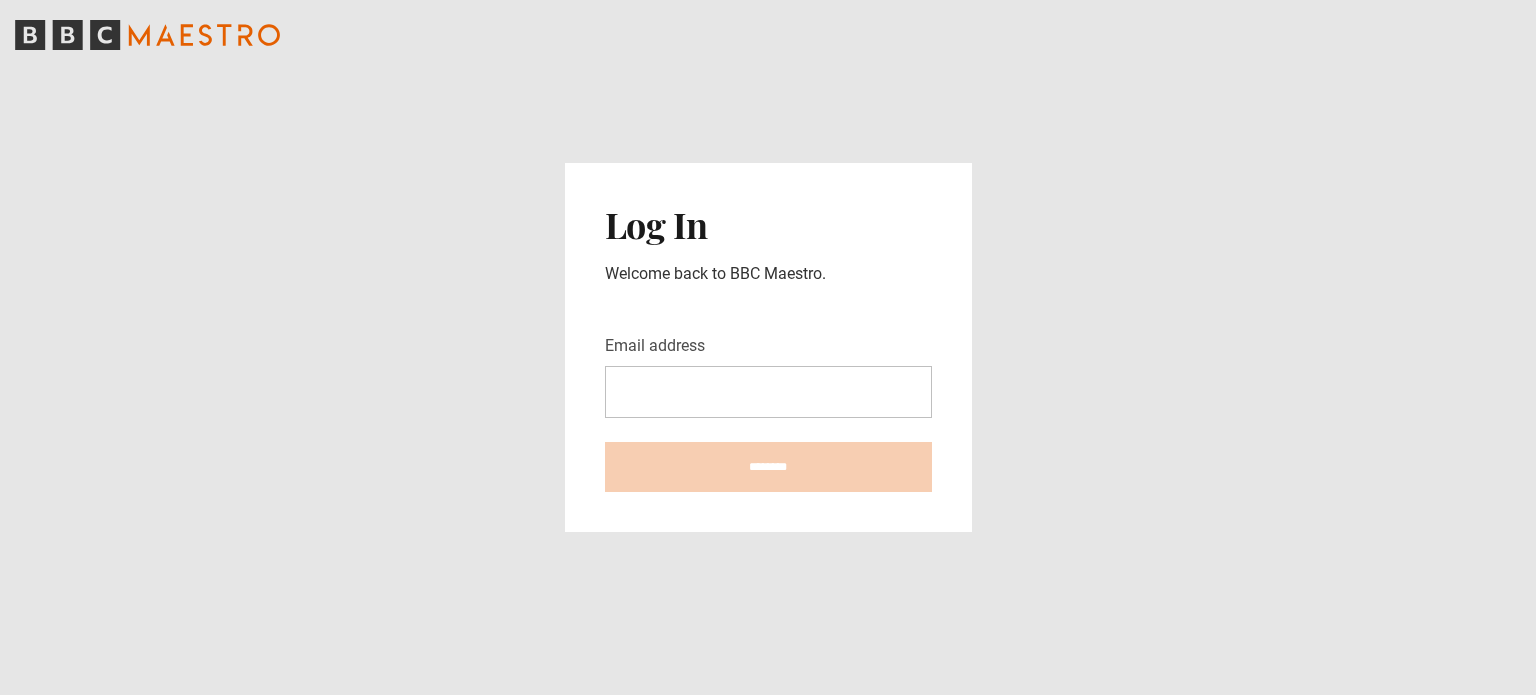 scroll, scrollTop: 0, scrollLeft: 0, axis: both 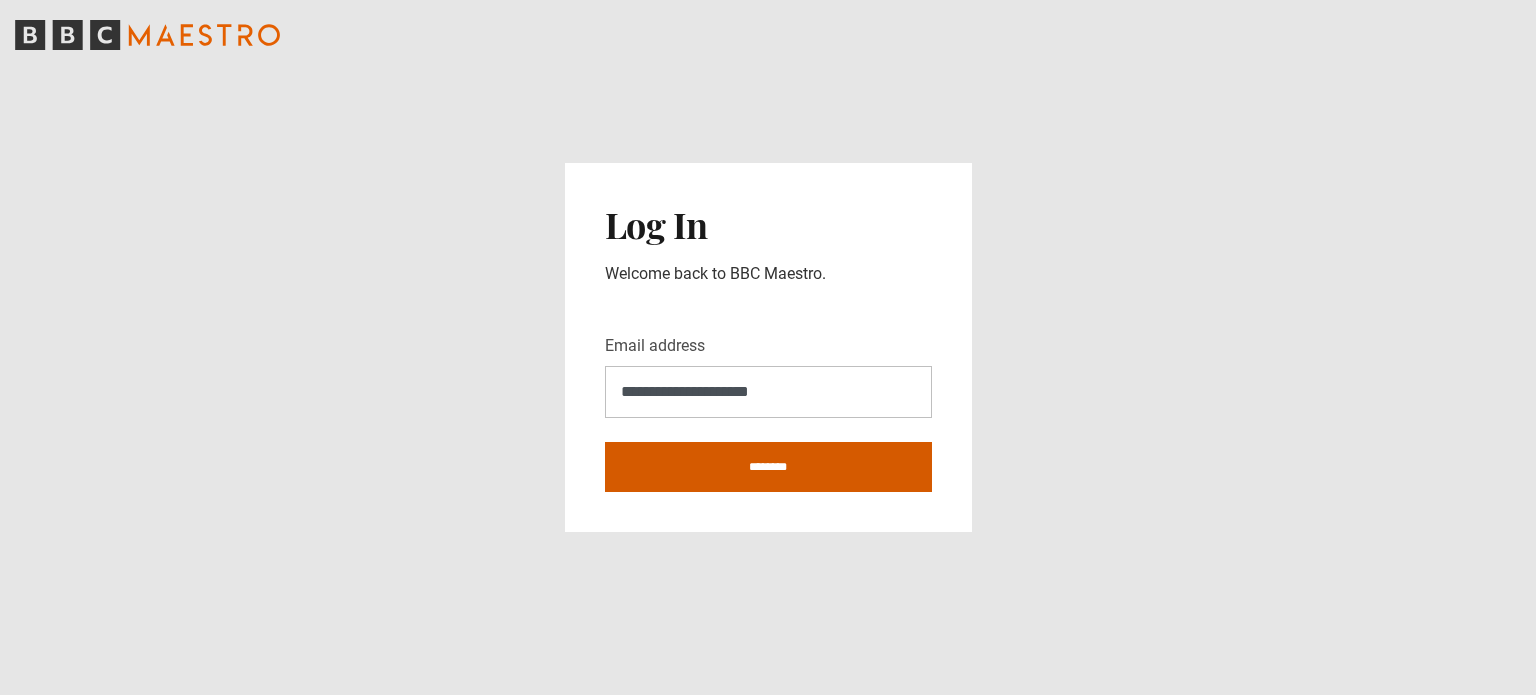 type on "**********" 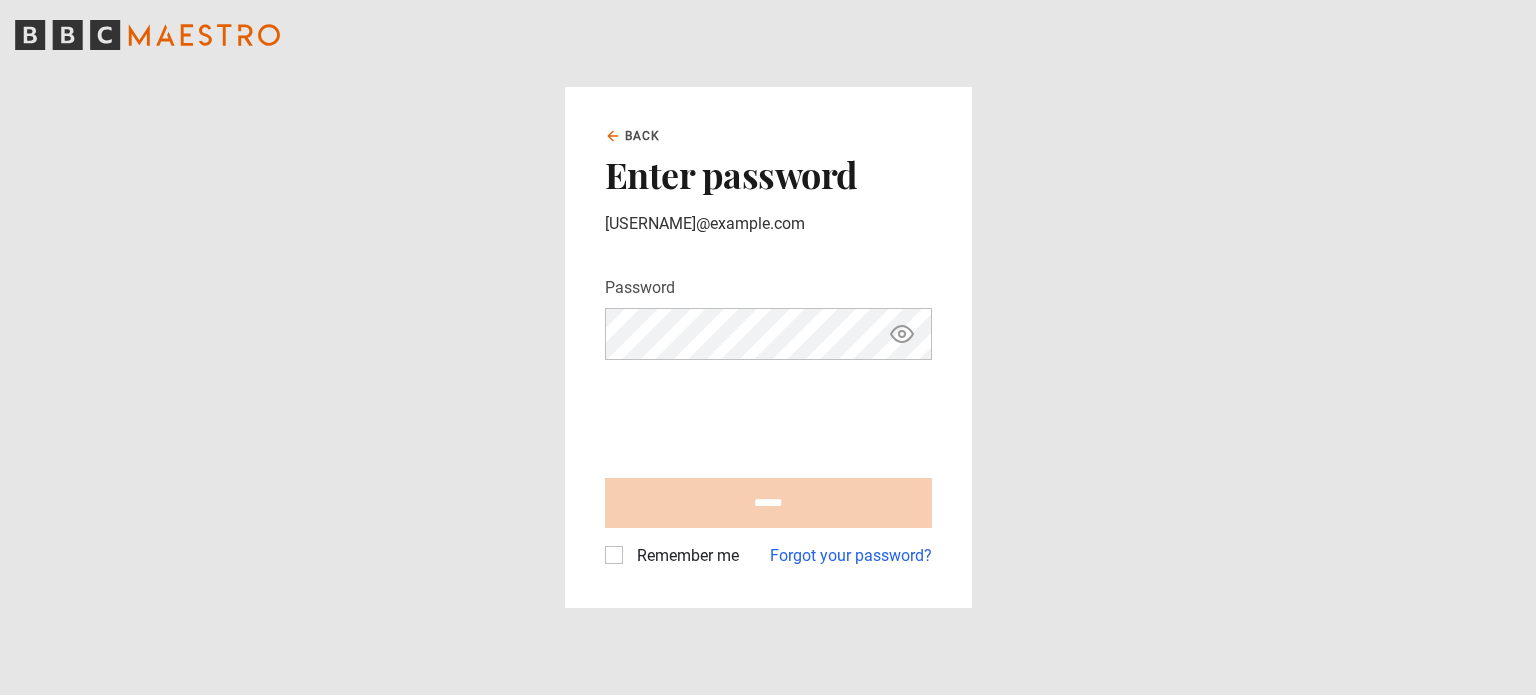 scroll, scrollTop: 0, scrollLeft: 0, axis: both 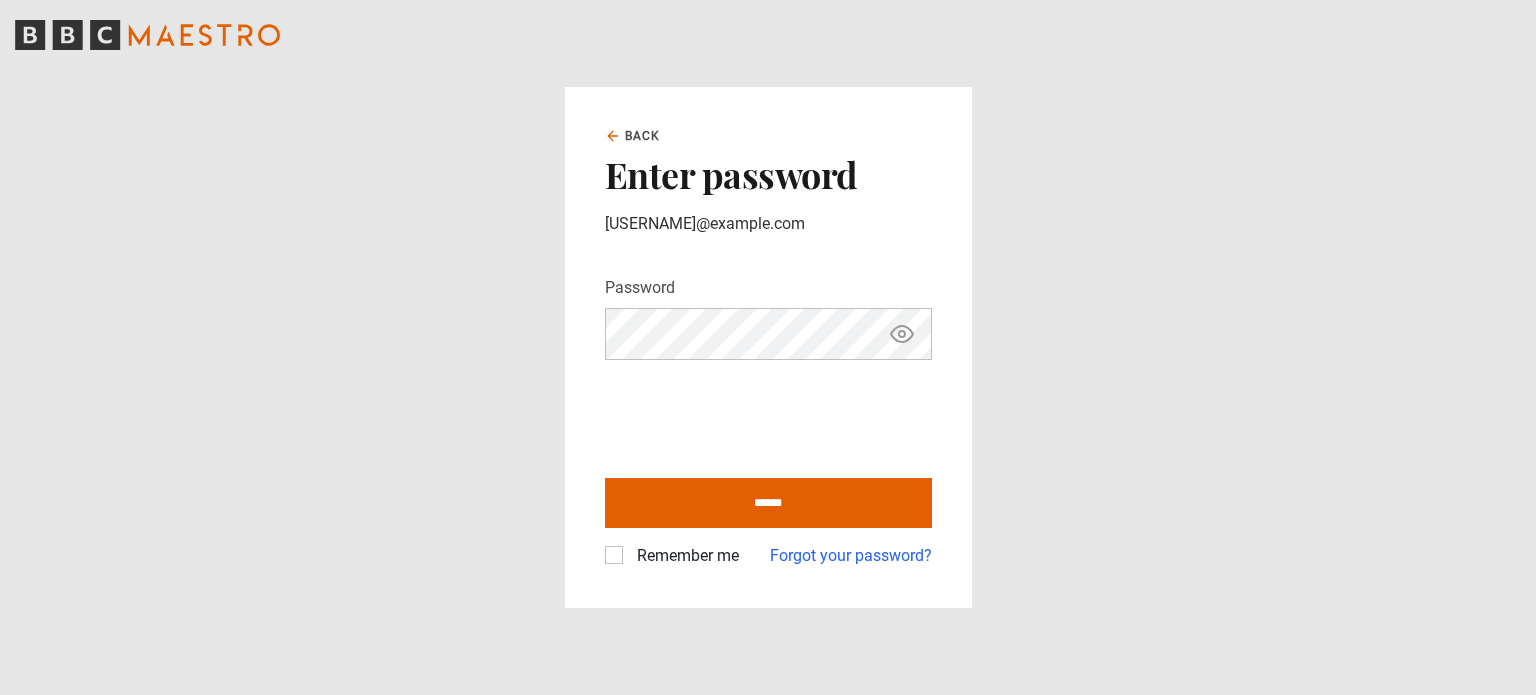 click 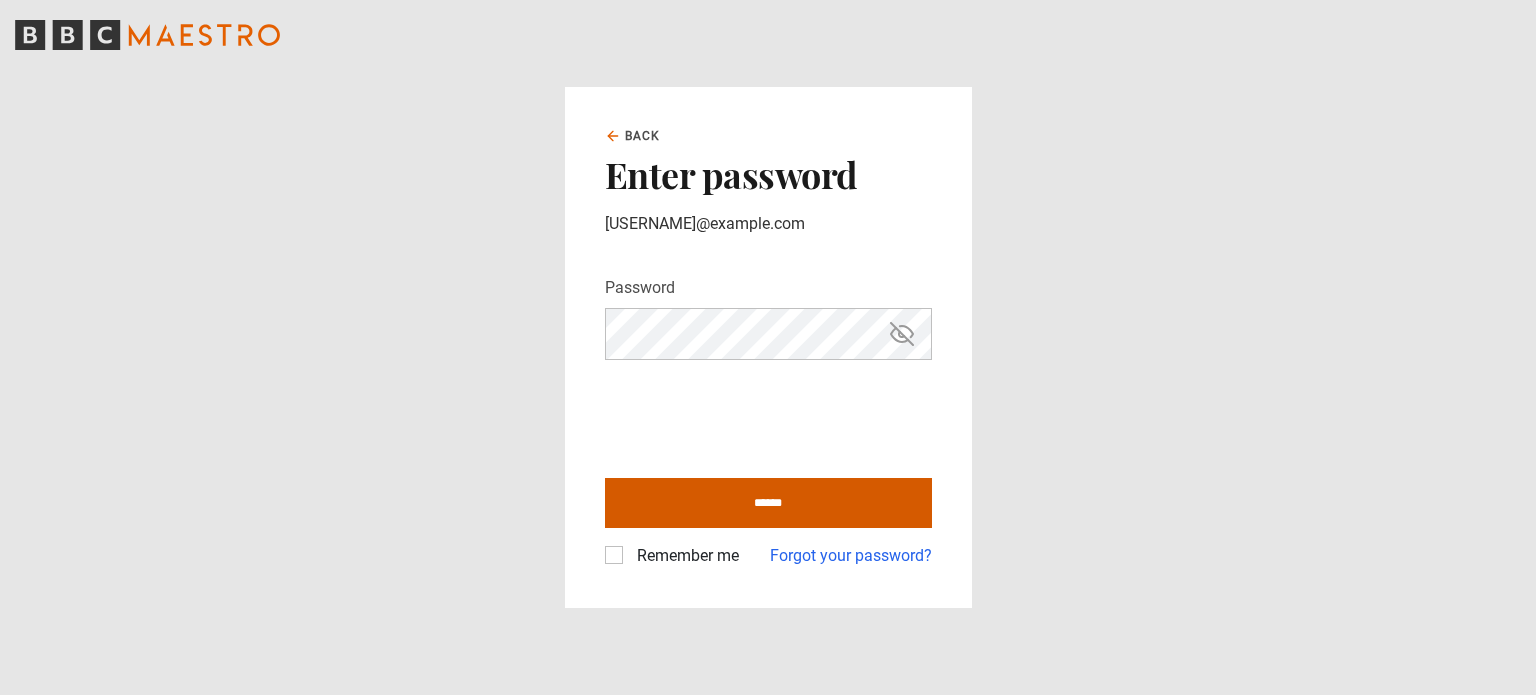 click on "******" at bounding box center [768, 503] 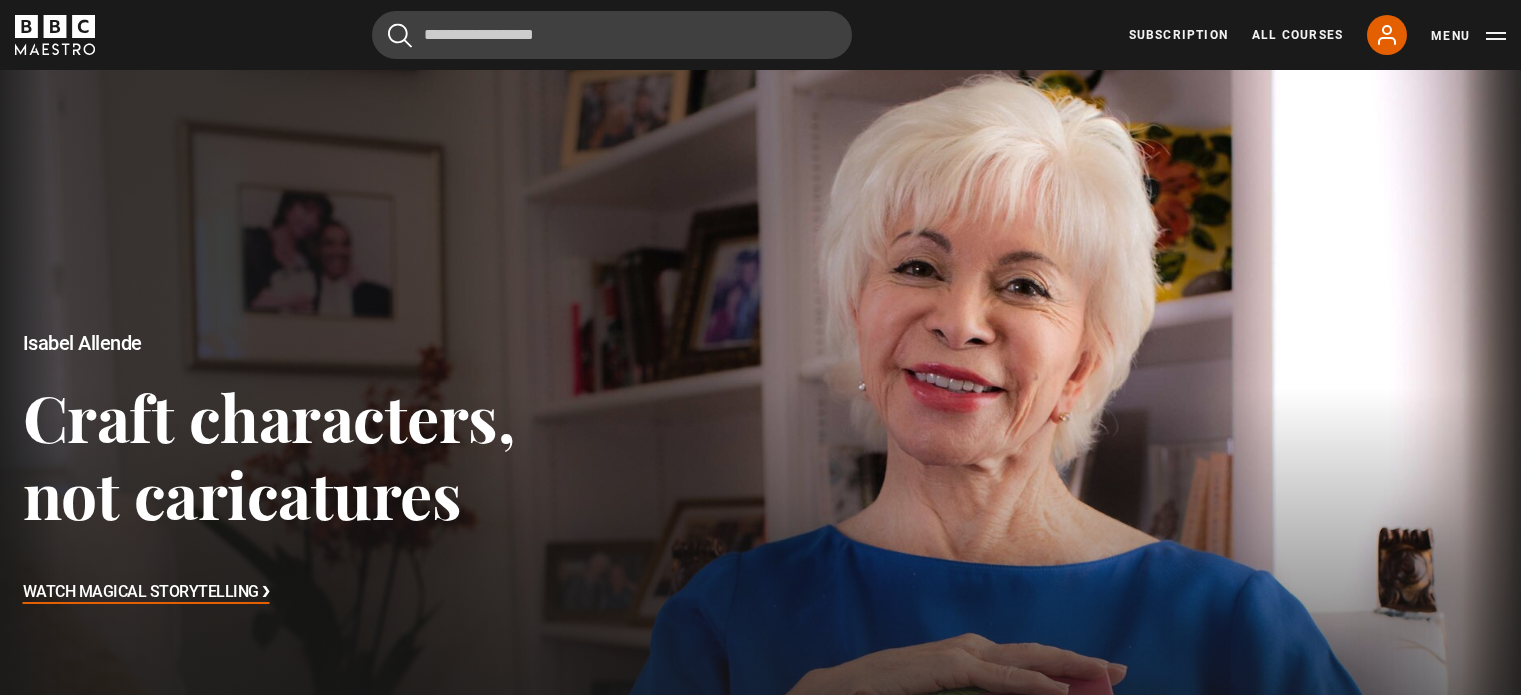 scroll, scrollTop: 0, scrollLeft: 0, axis: both 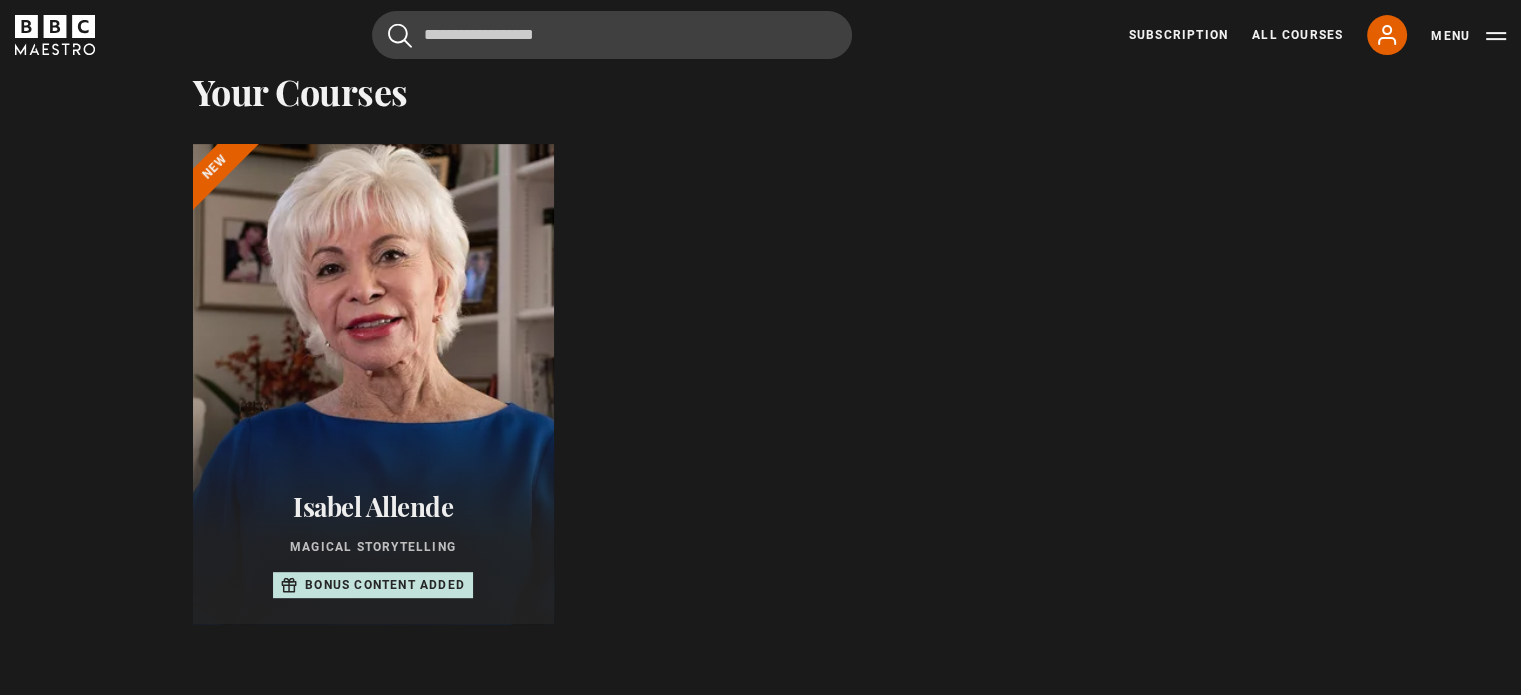 click at bounding box center [372, 384] 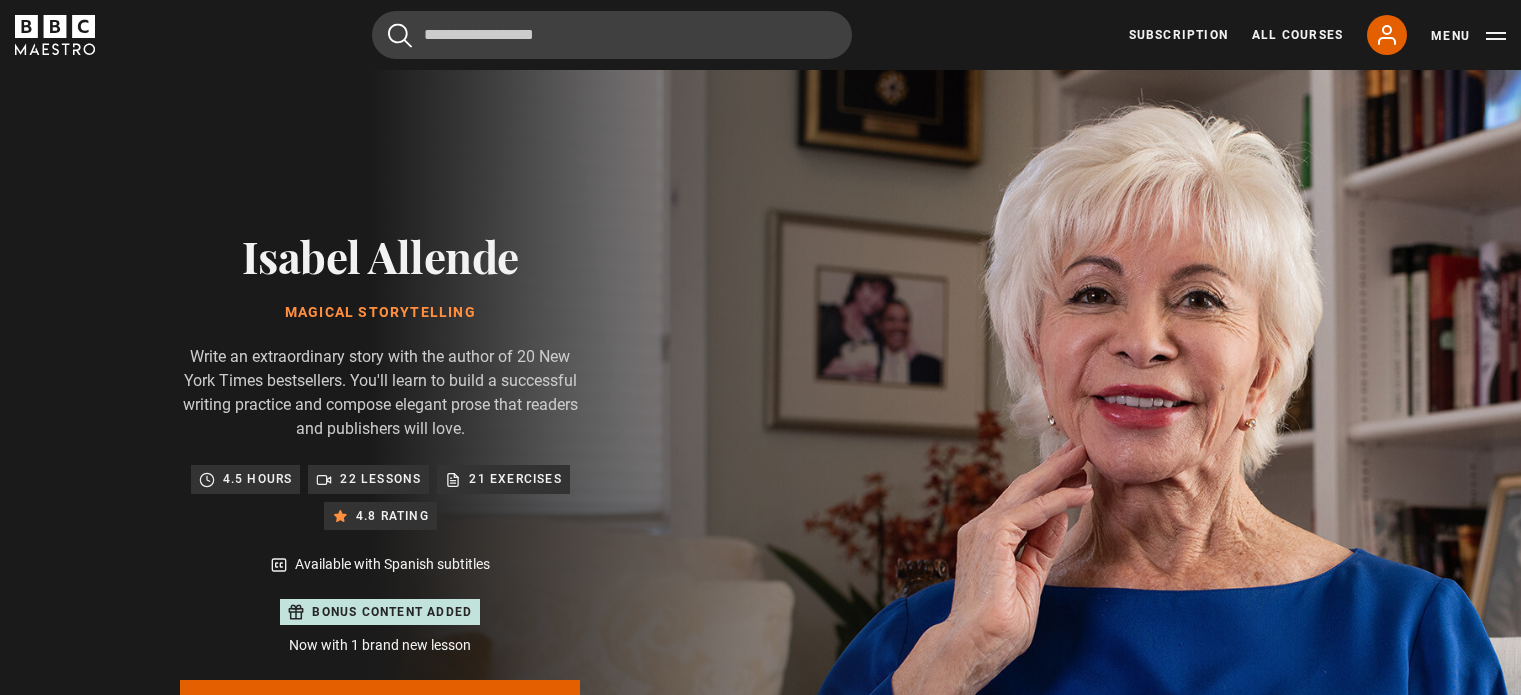 scroll, scrollTop: 0, scrollLeft: 0, axis: both 